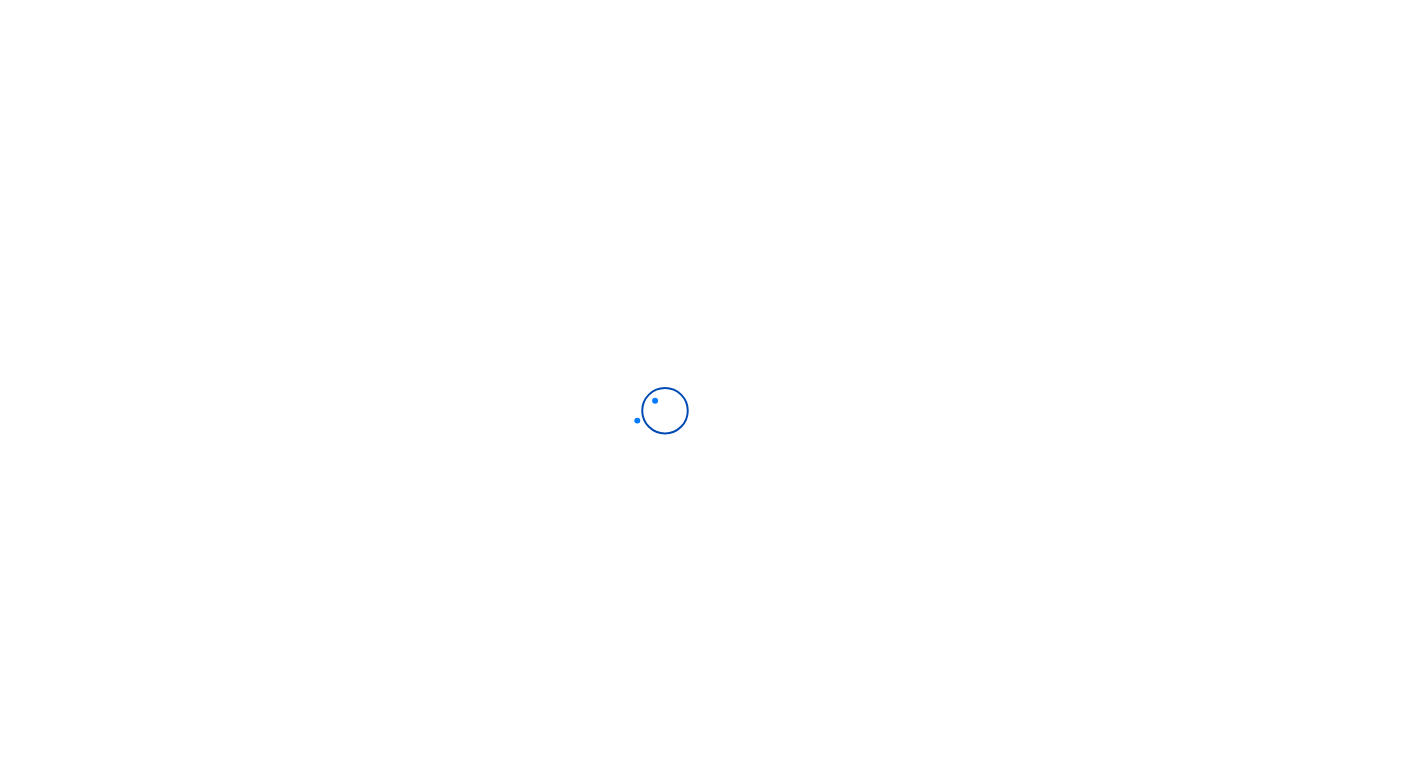 scroll, scrollTop: 0, scrollLeft: 0, axis: both 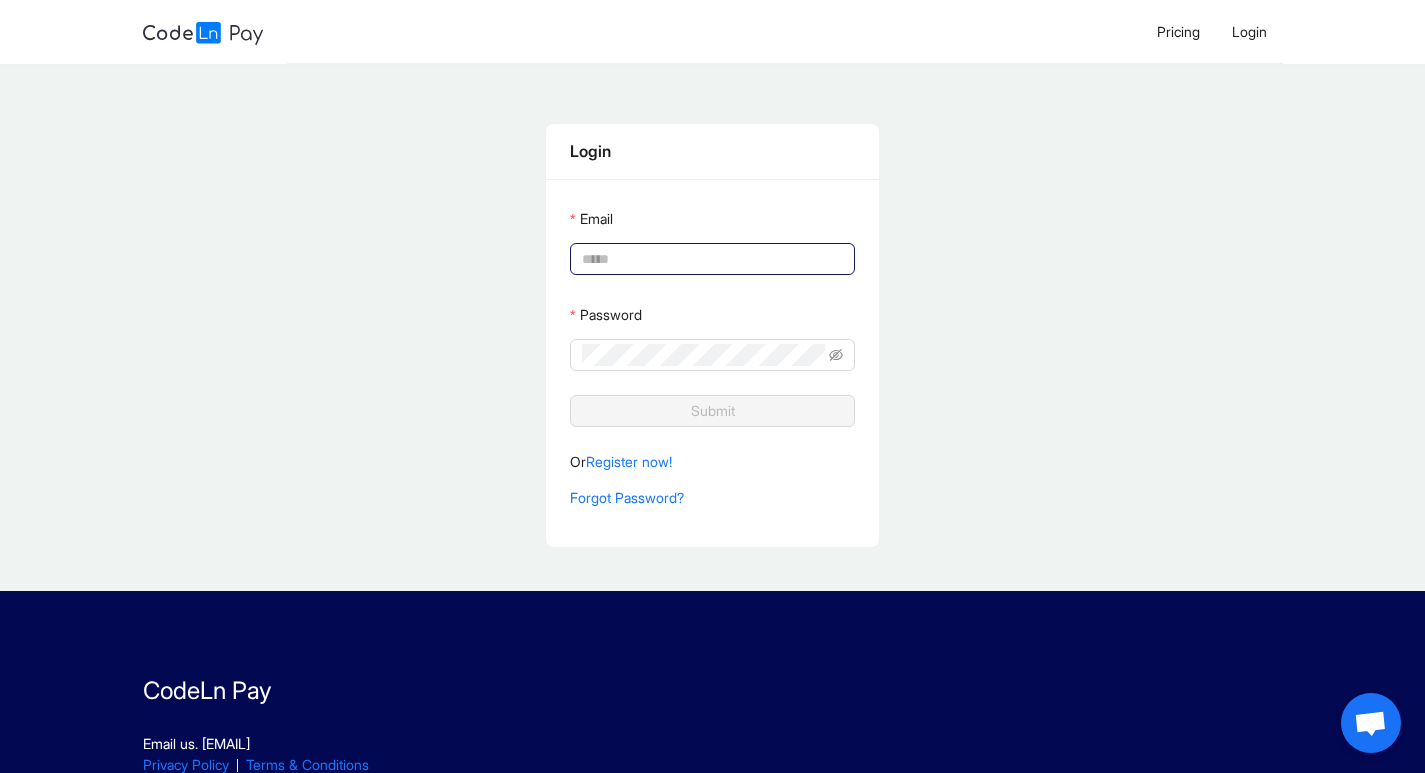 click on "Email" at bounding box center (710, 259) 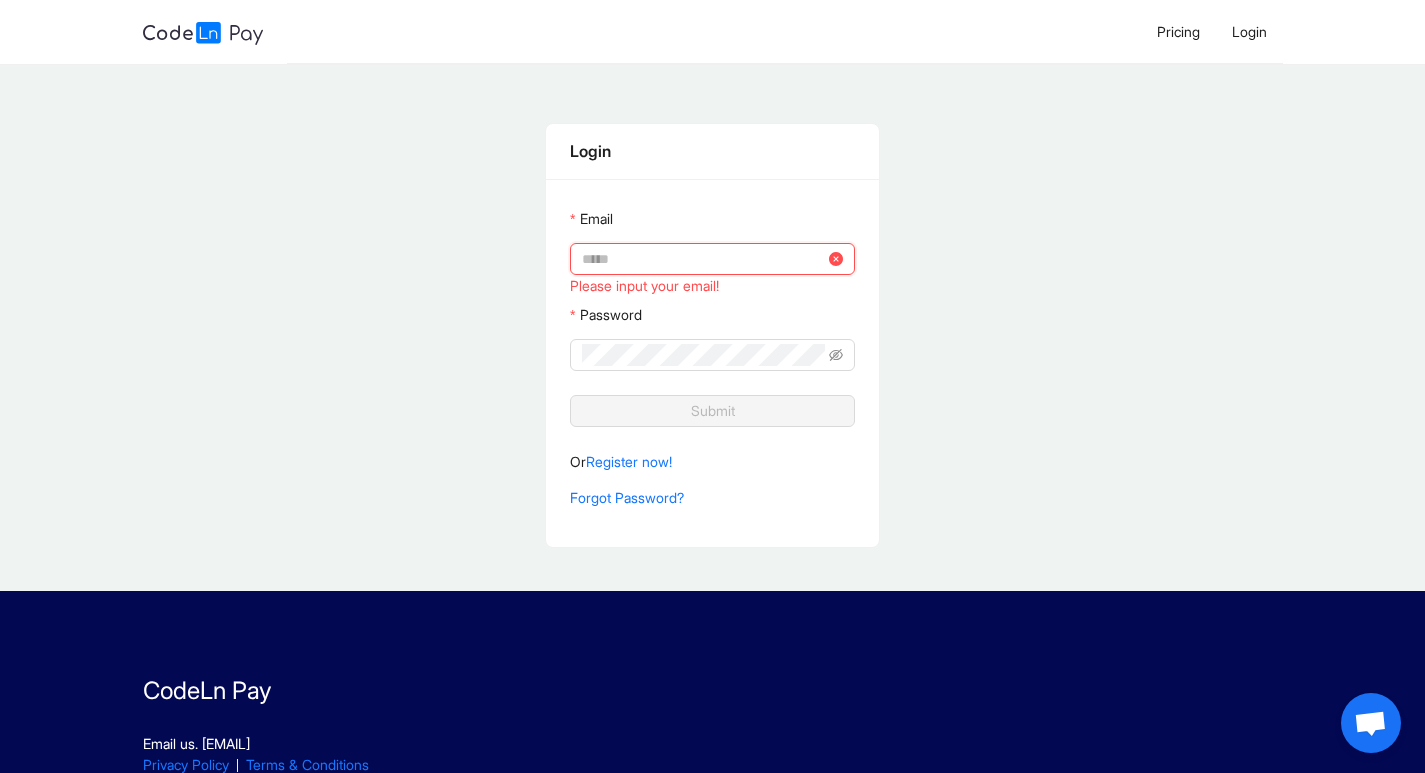 type on "**********" 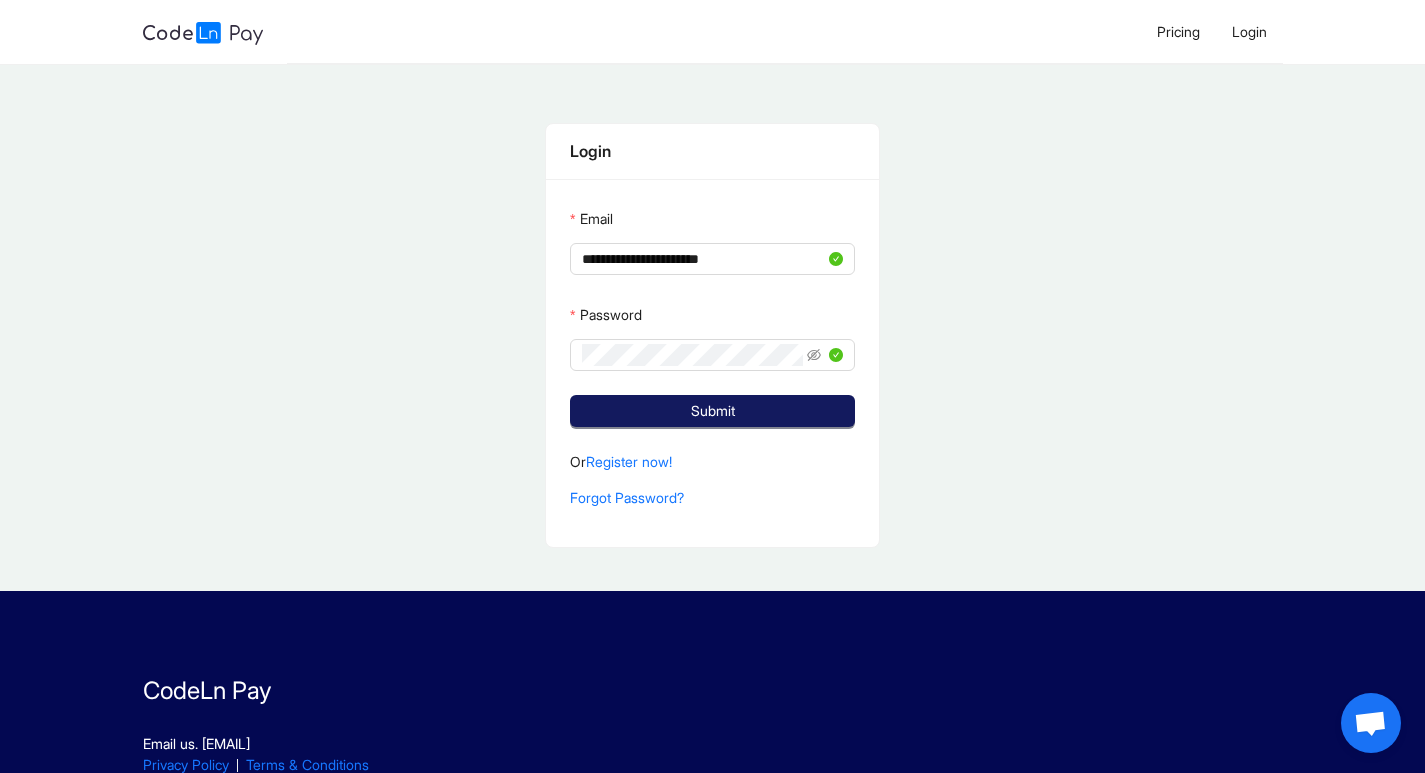 click on "Submit" 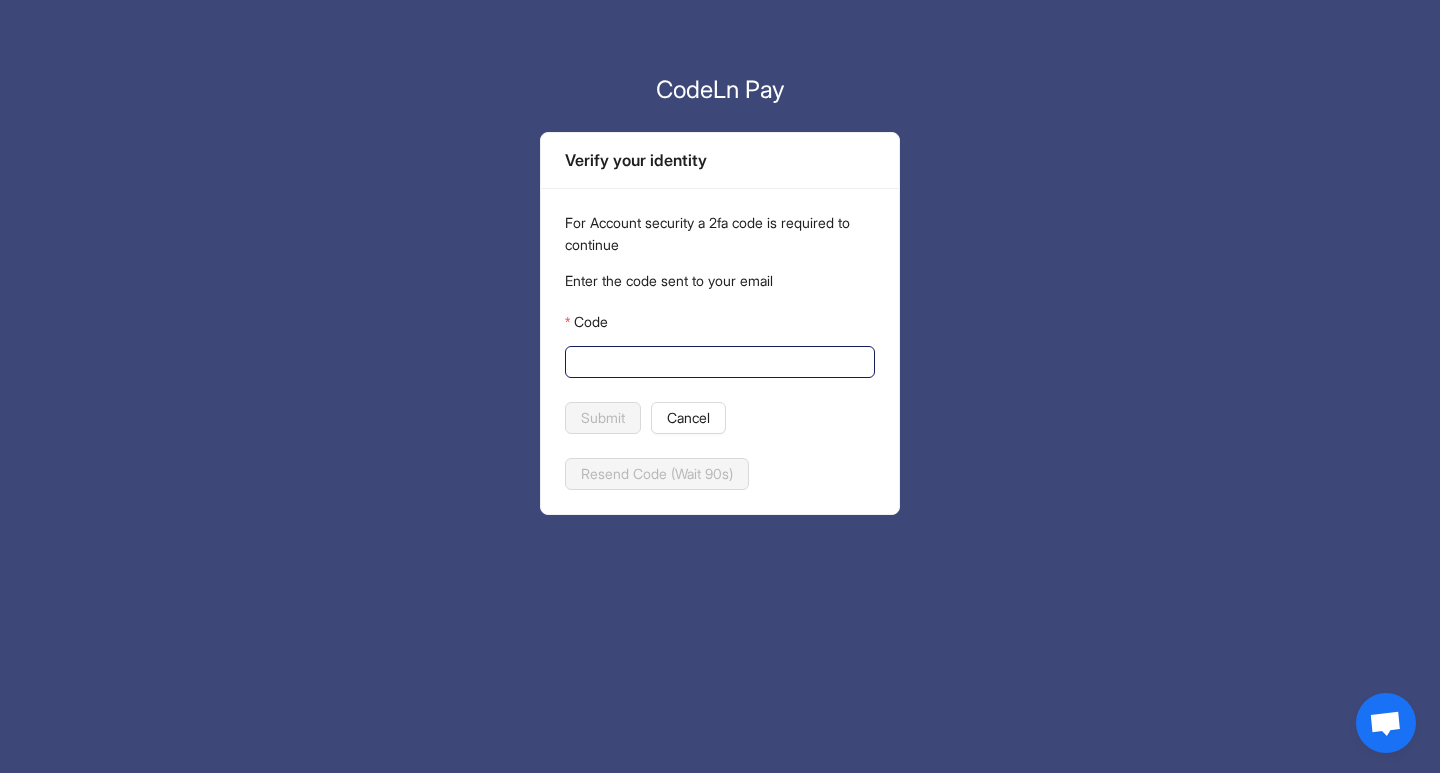 click on "Code" at bounding box center (718, 362) 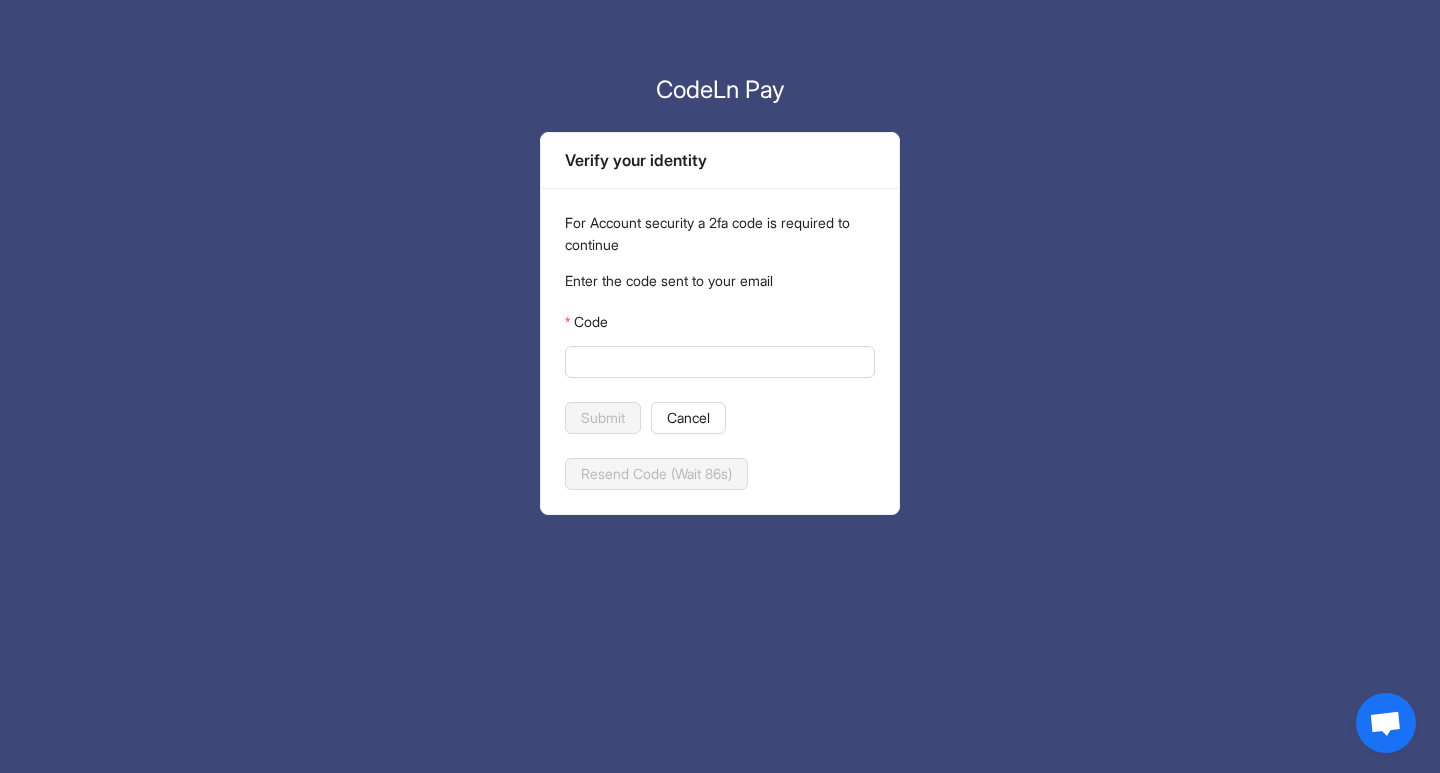 click at bounding box center [0, 773] 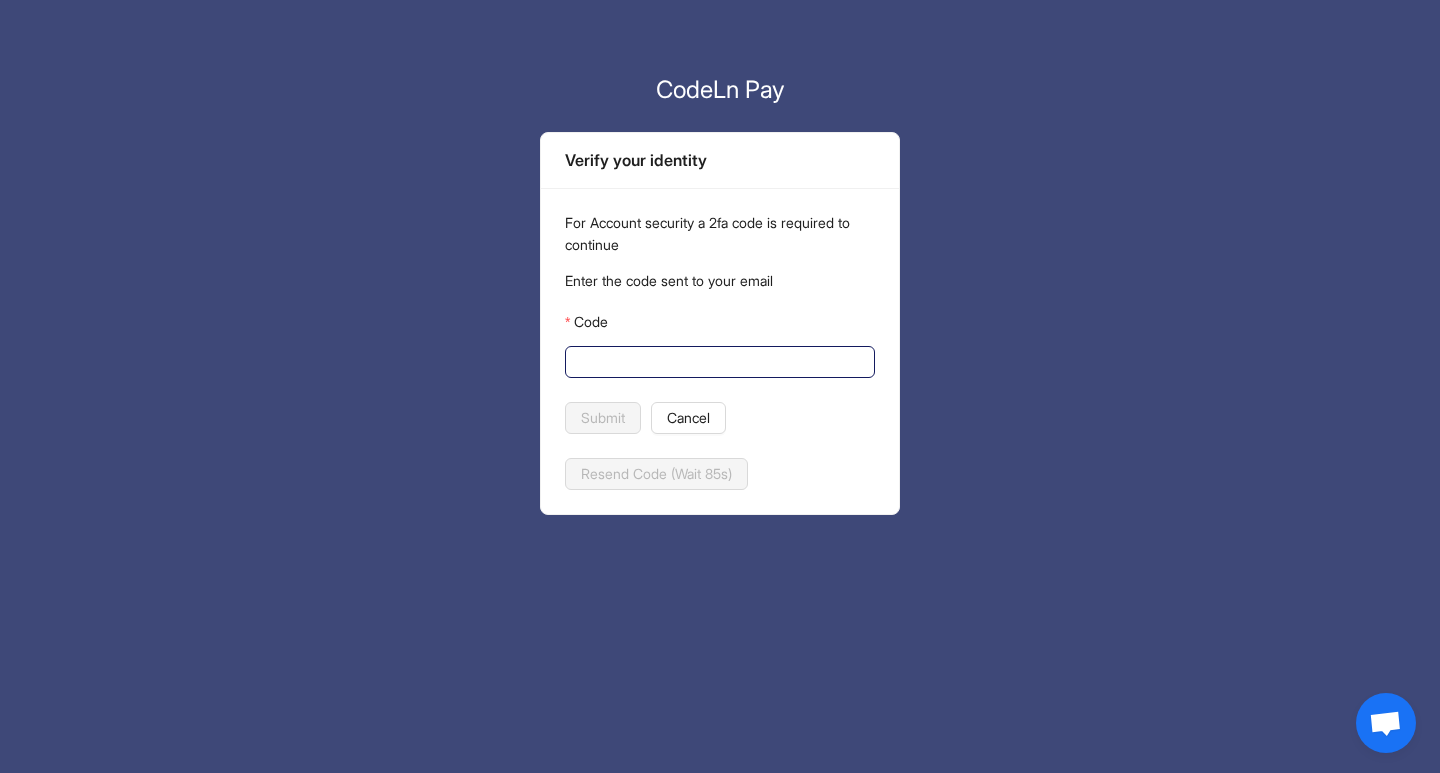 click on "Code" at bounding box center [718, 362] 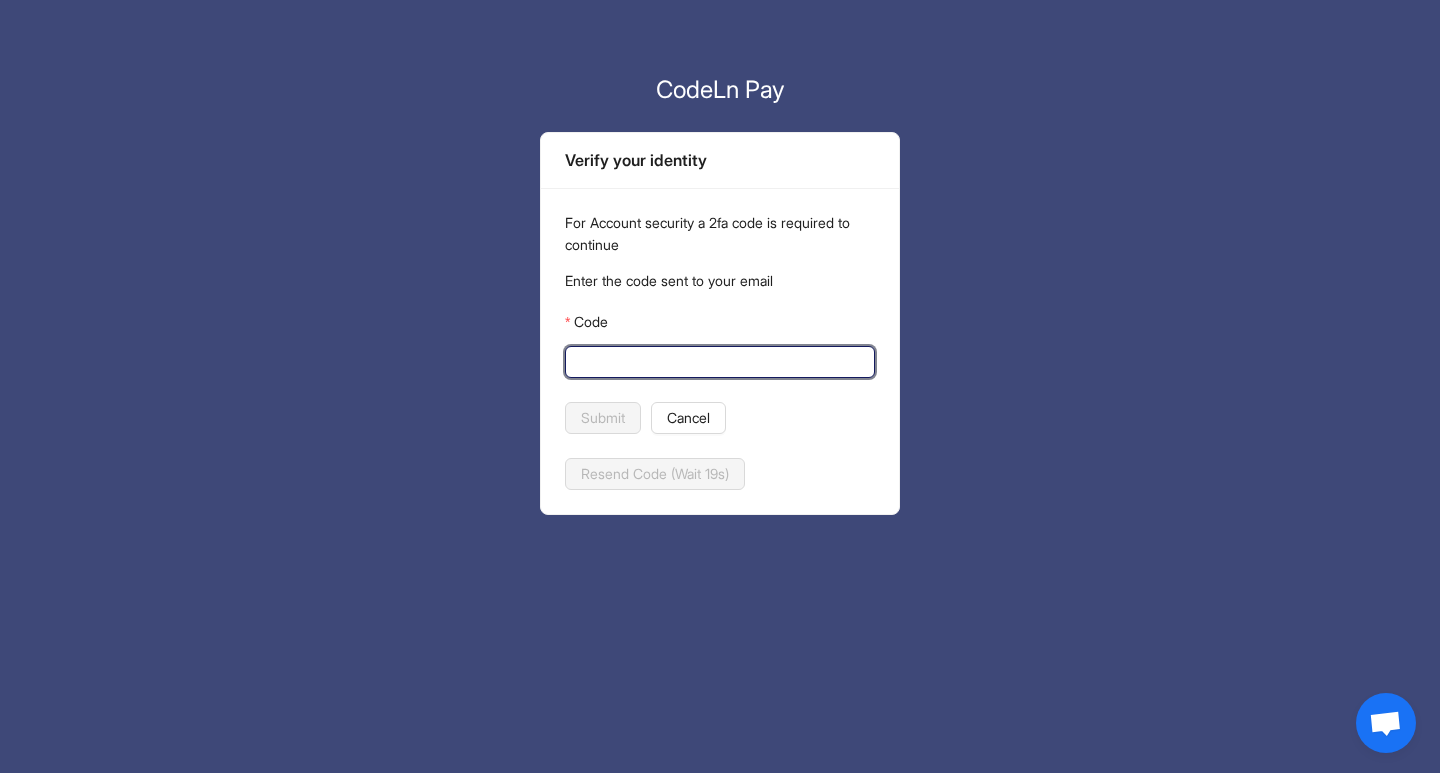click on "Code" at bounding box center (718, 362) 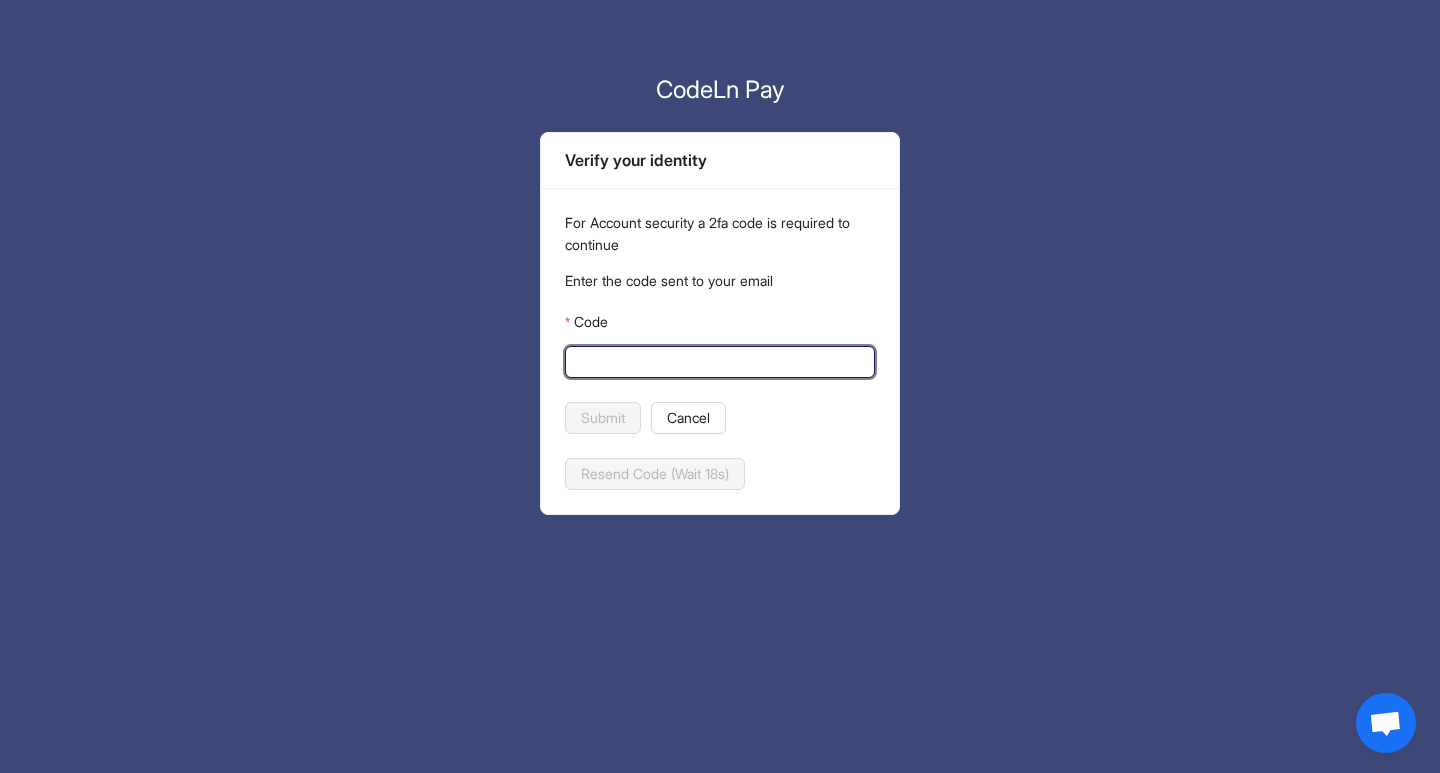 click on "Code" at bounding box center [718, 362] 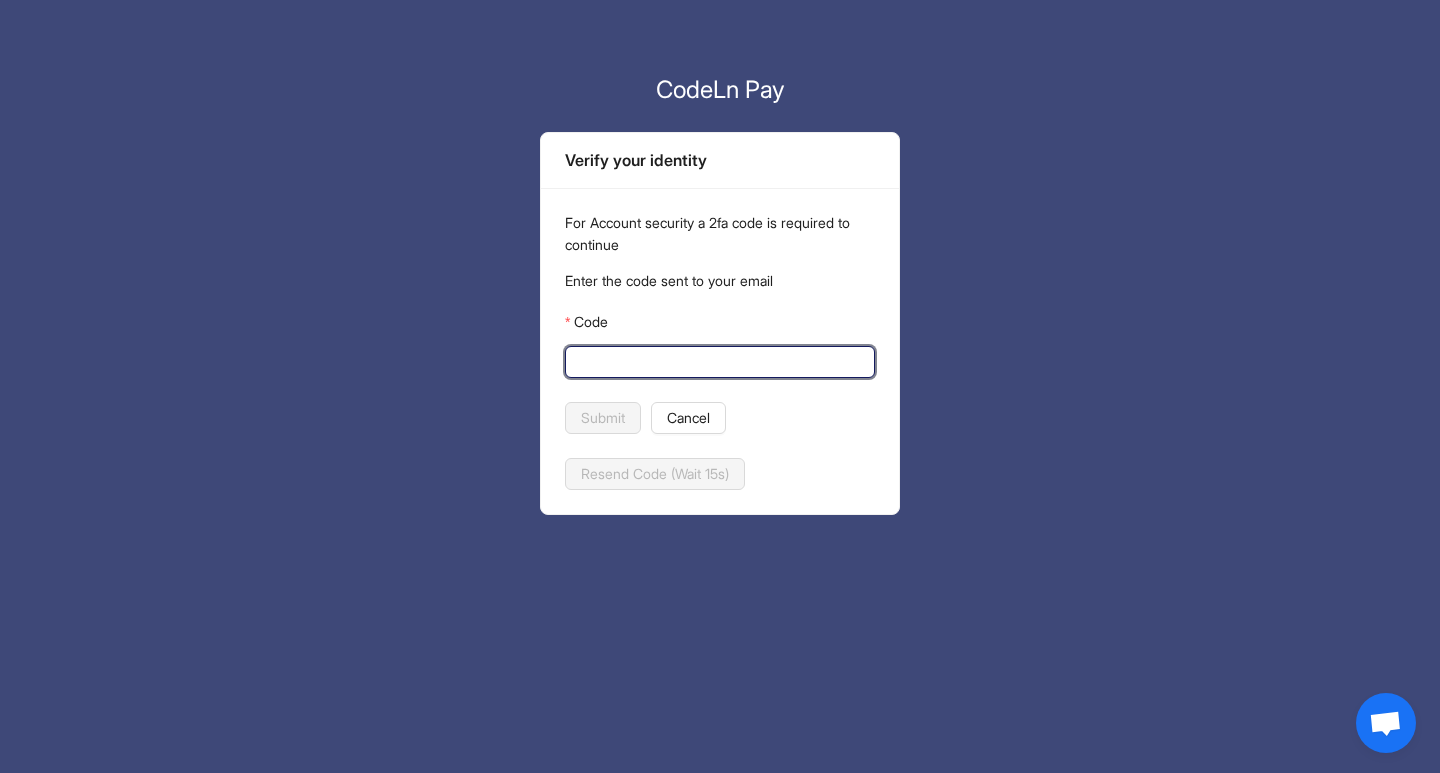 paste on "******" 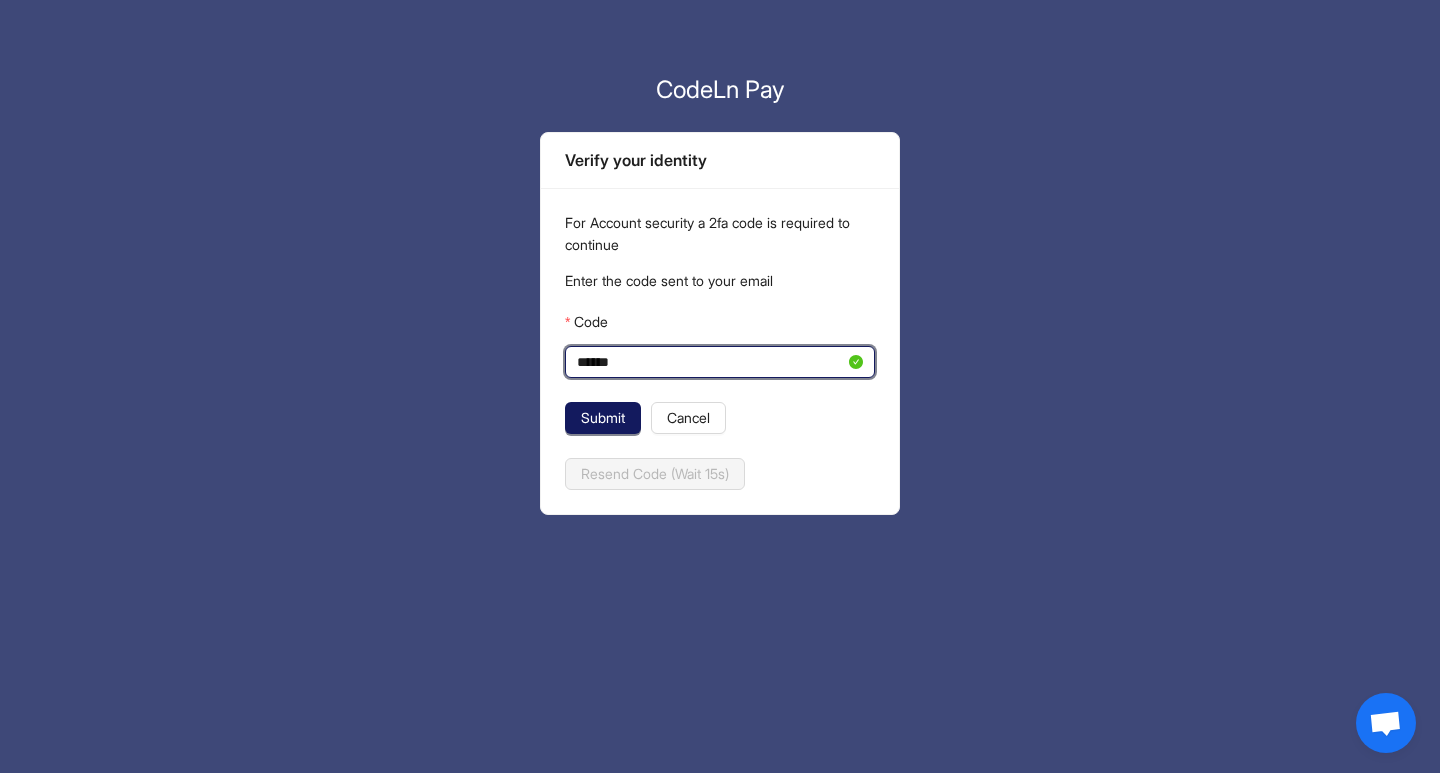 type on "******" 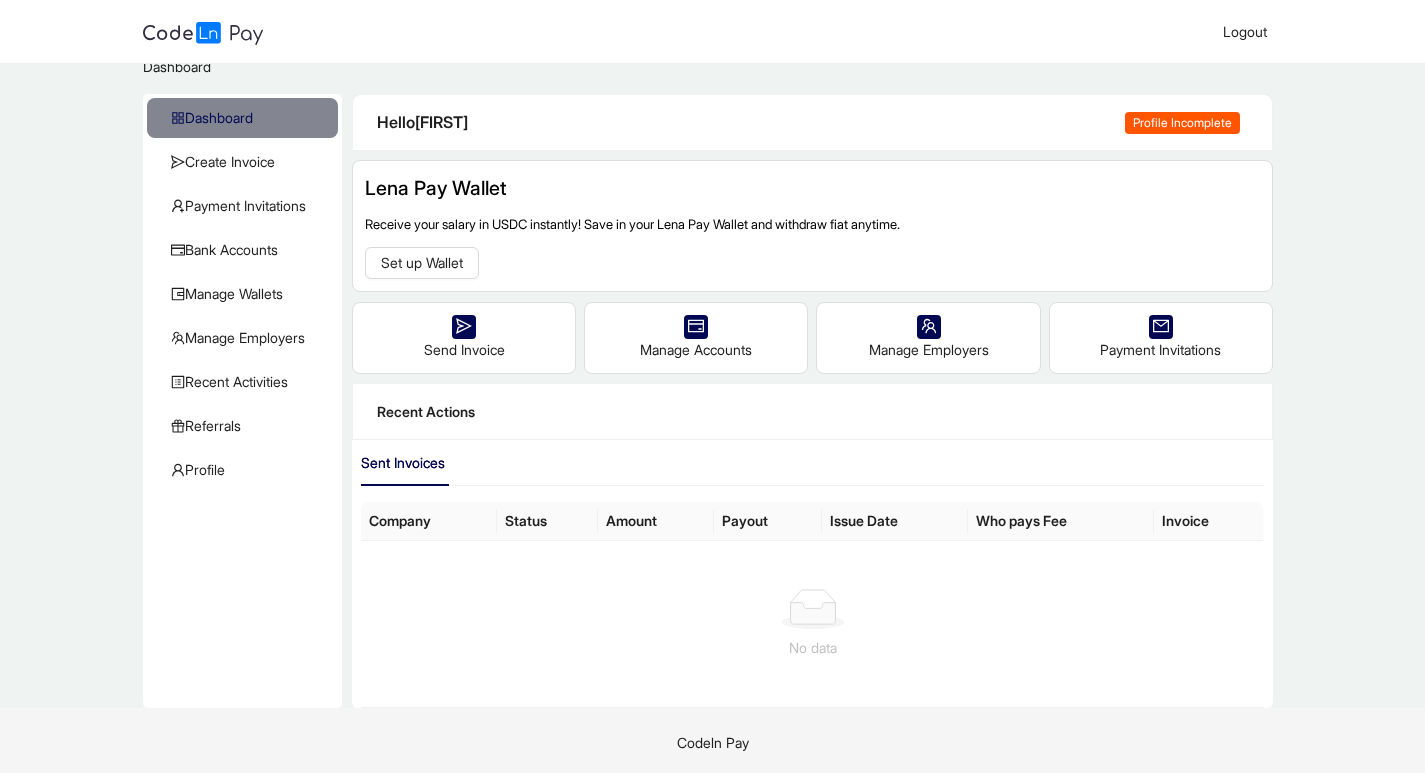 scroll, scrollTop: 28, scrollLeft: 0, axis: vertical 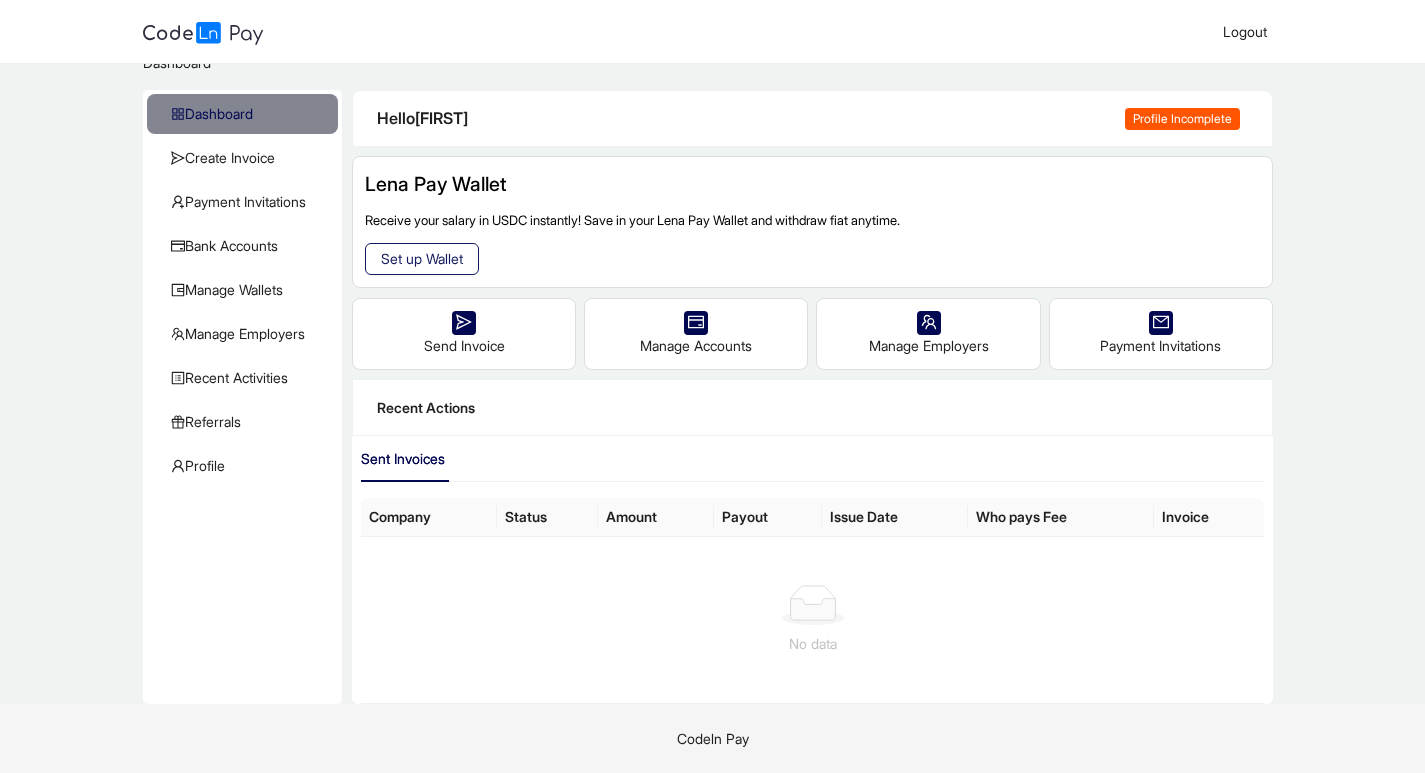 click on "Set up Wallet" 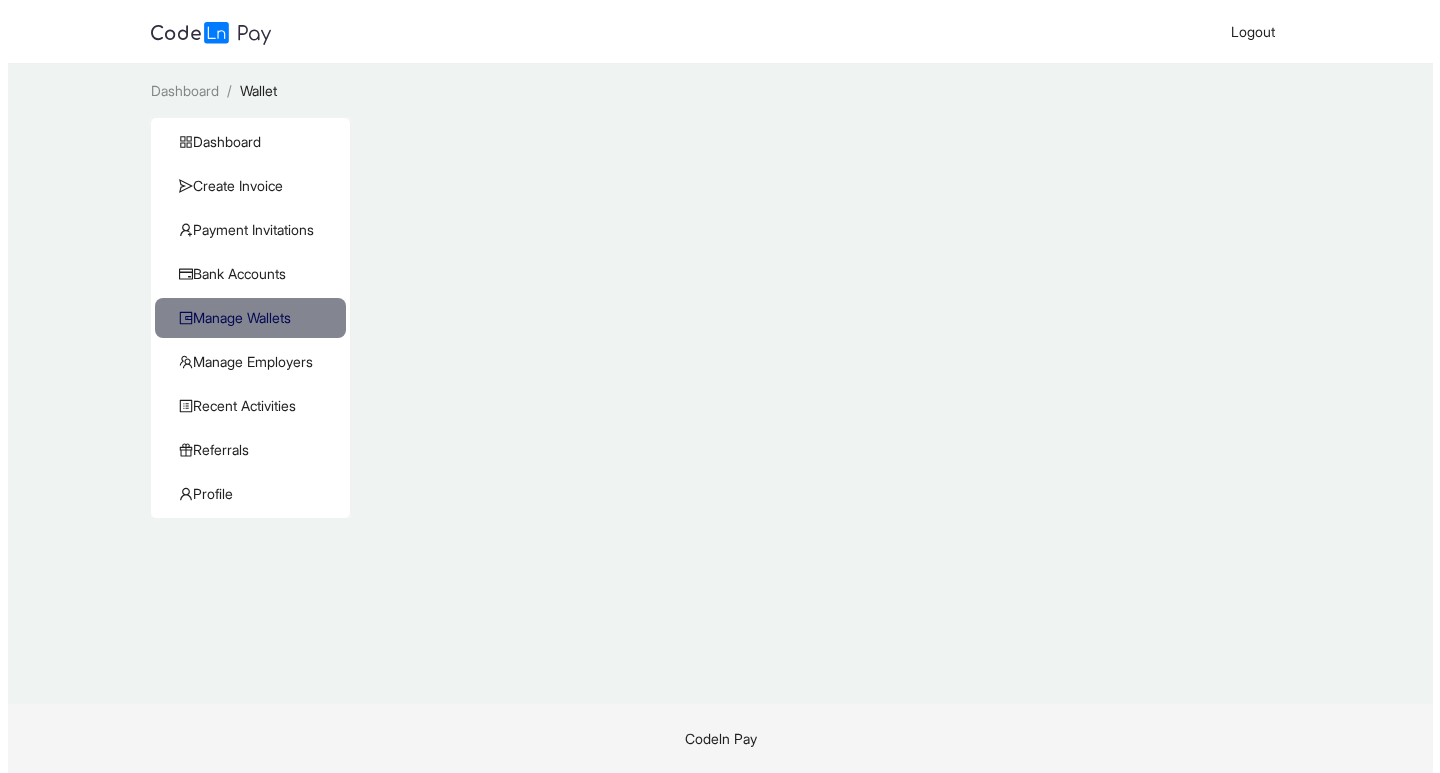 scroll, scrollTop: 0, scrollLeft: 0, axis: both 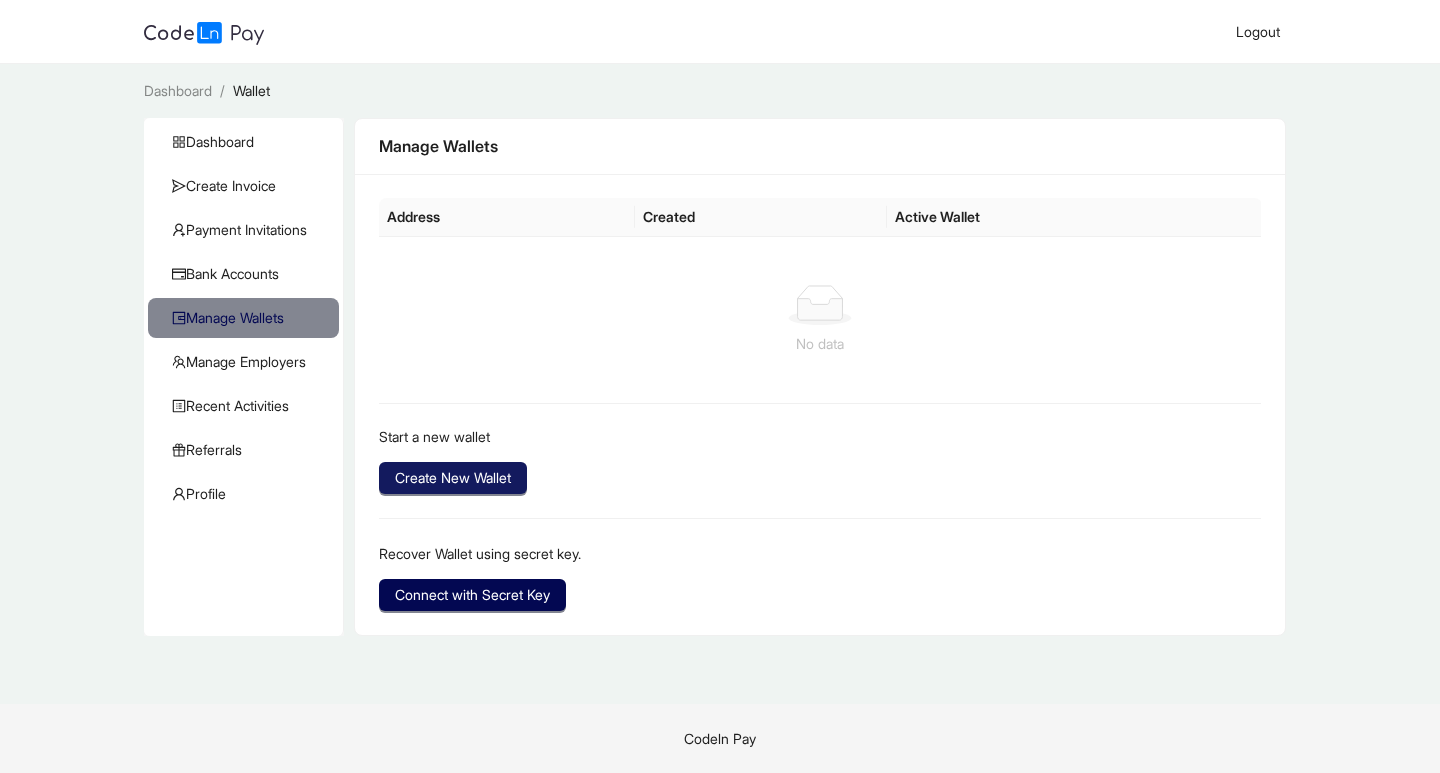 click on "Create New Wallet" 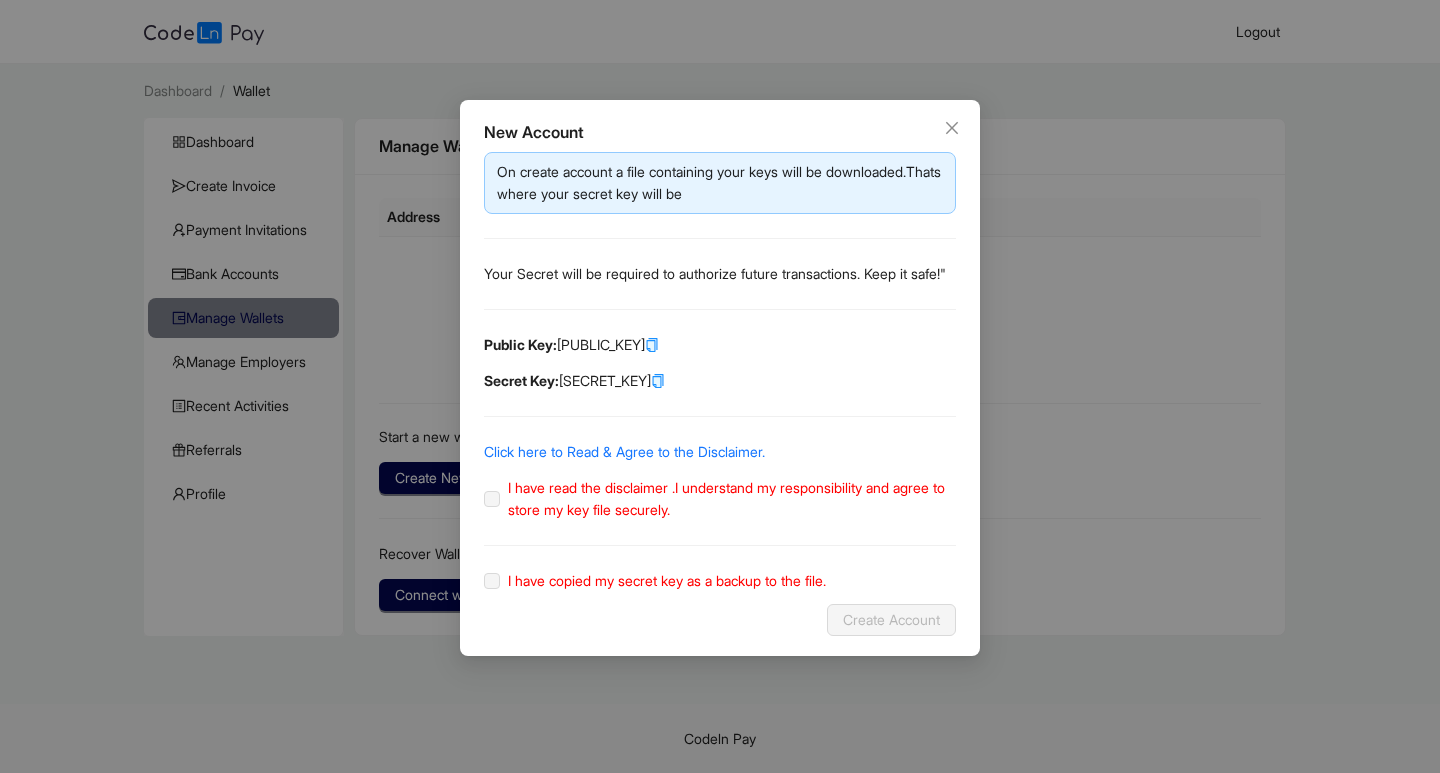 click on "I have read the disclaimer .I understand my responsibility and agree to store my key file securely." 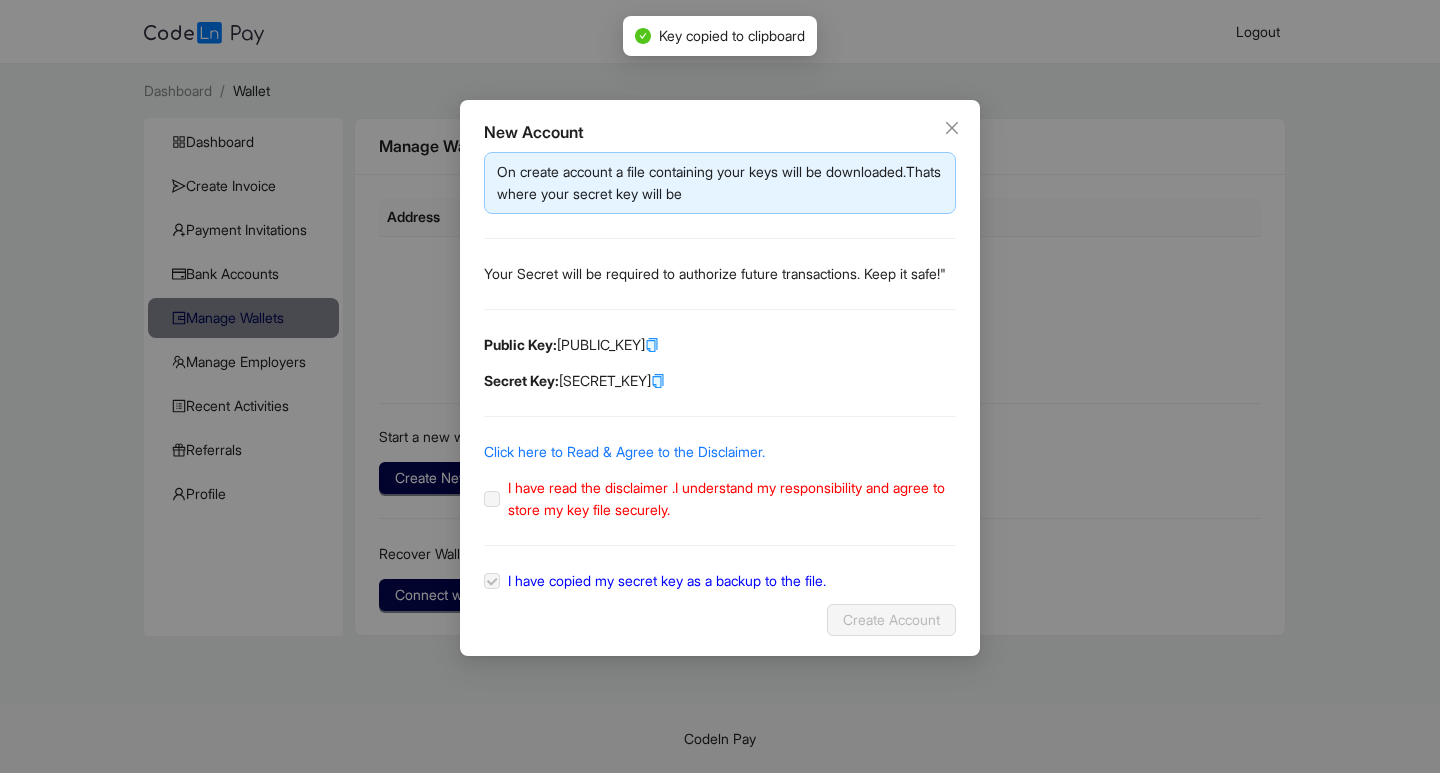 click 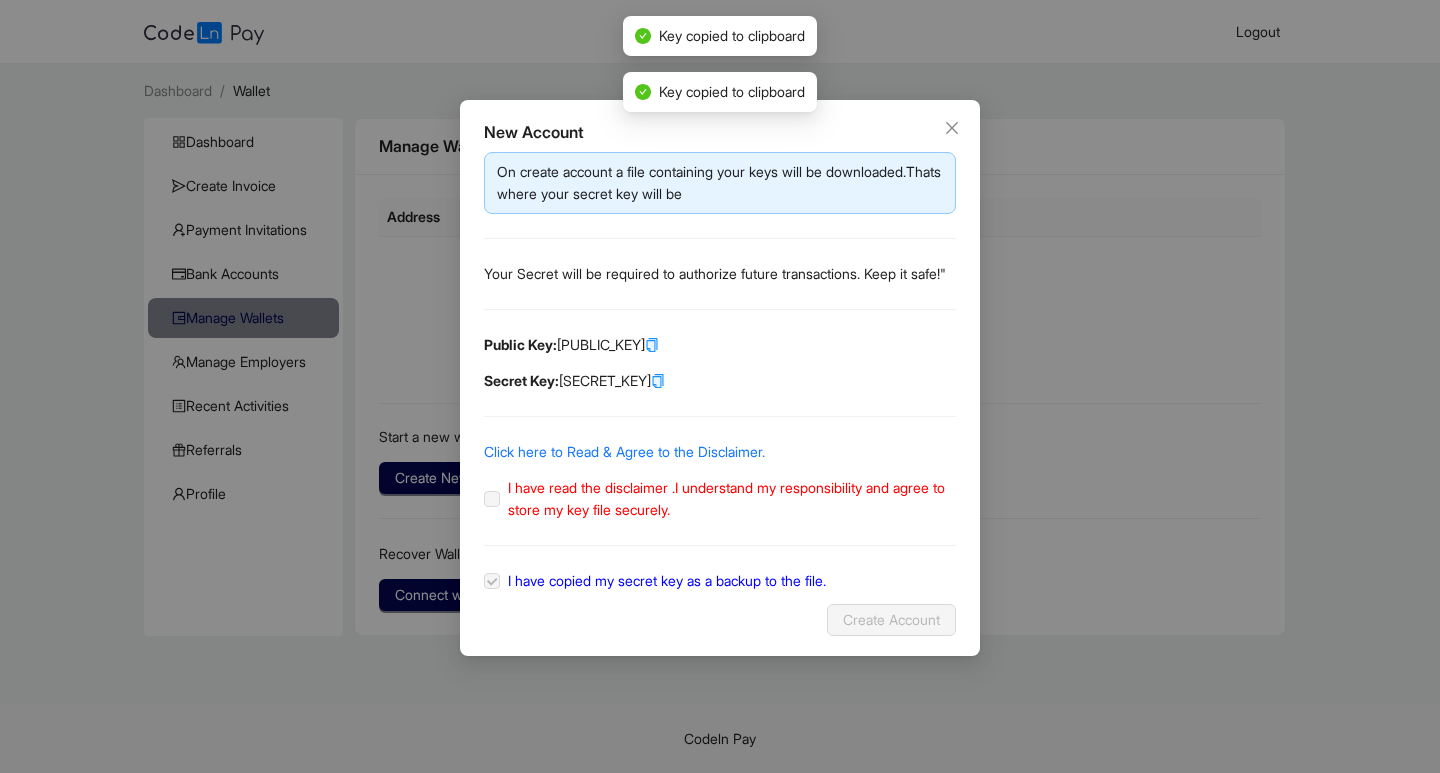 click on "I have read the disclaimer .I understand my responsibility and agree to store my key file securely." 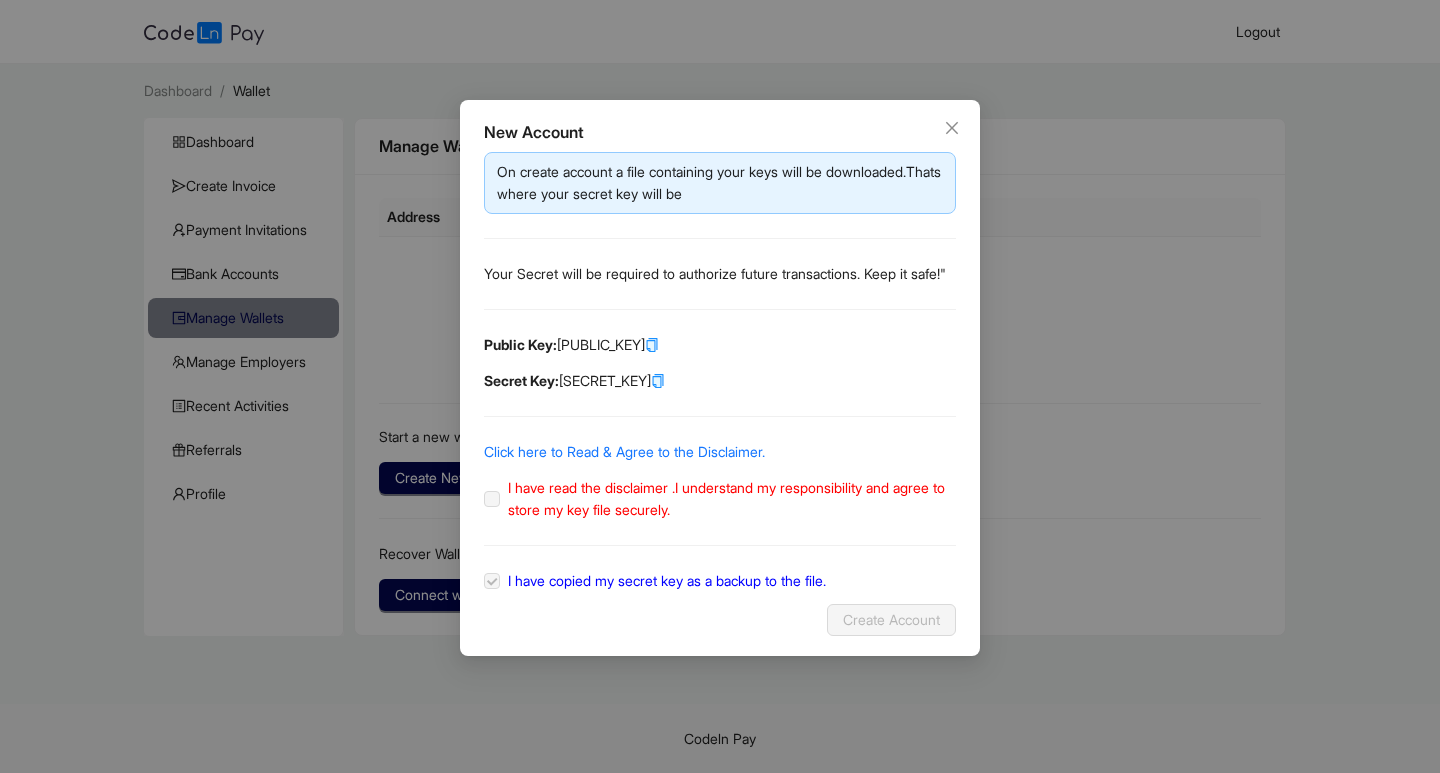click 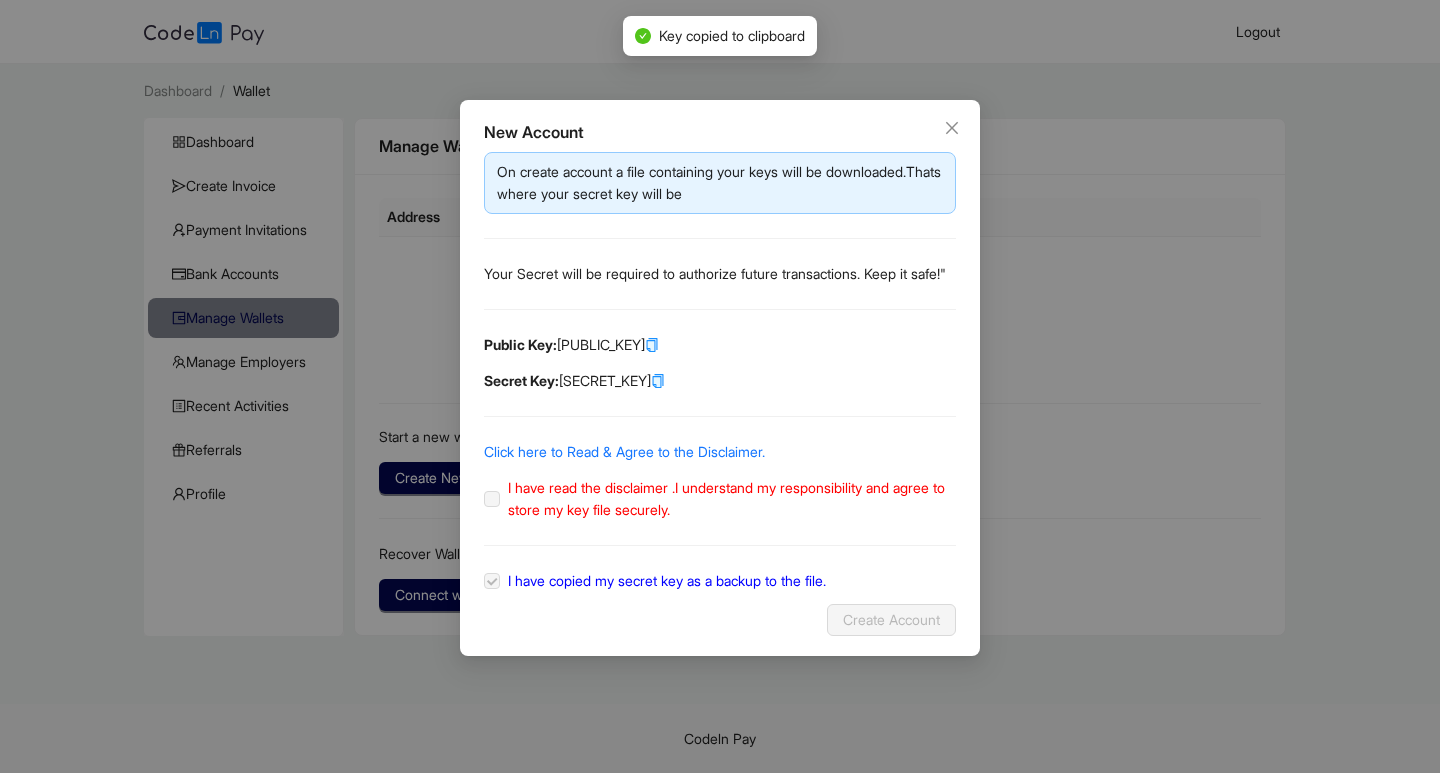 click 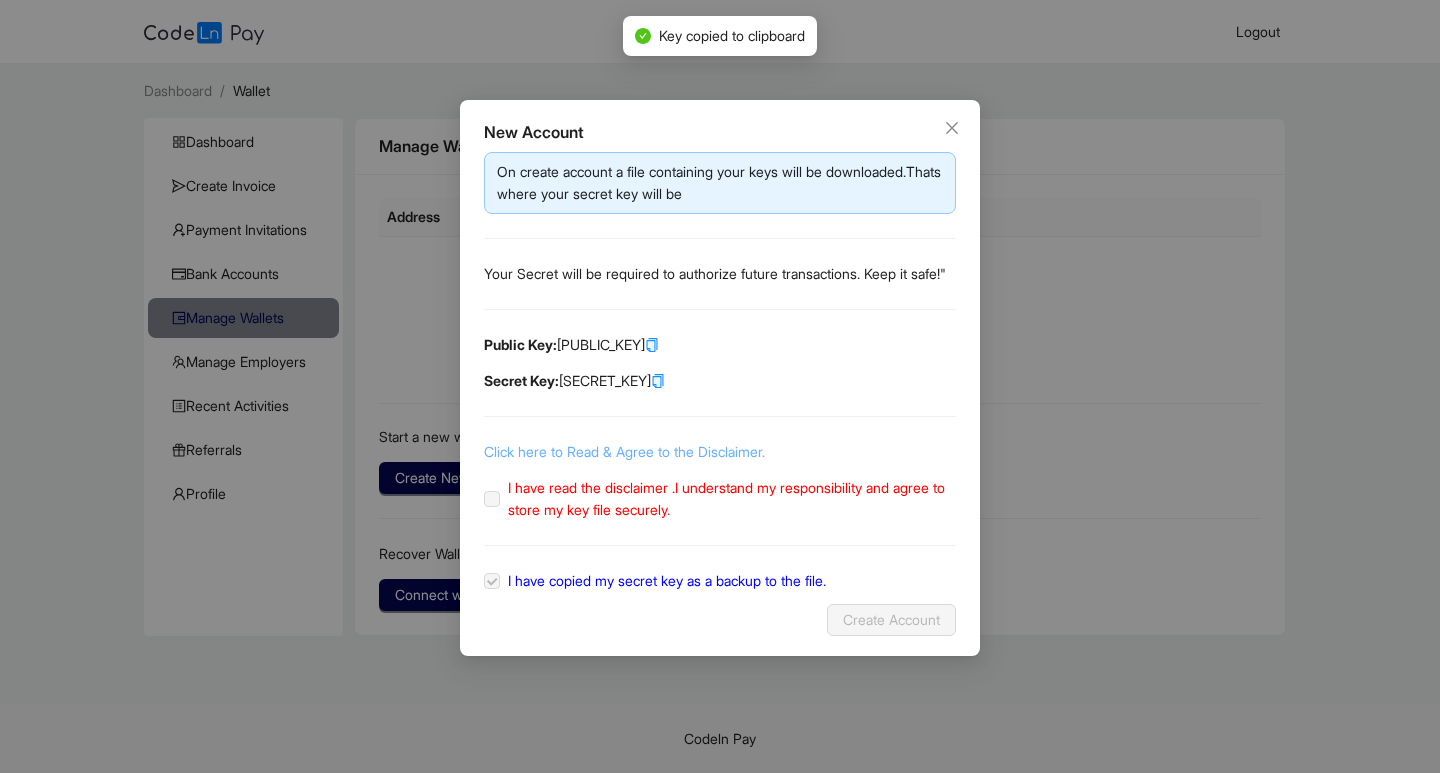 click on "Click here to Read & Agree to the Disclaimer." at bounding box center [624, 451] 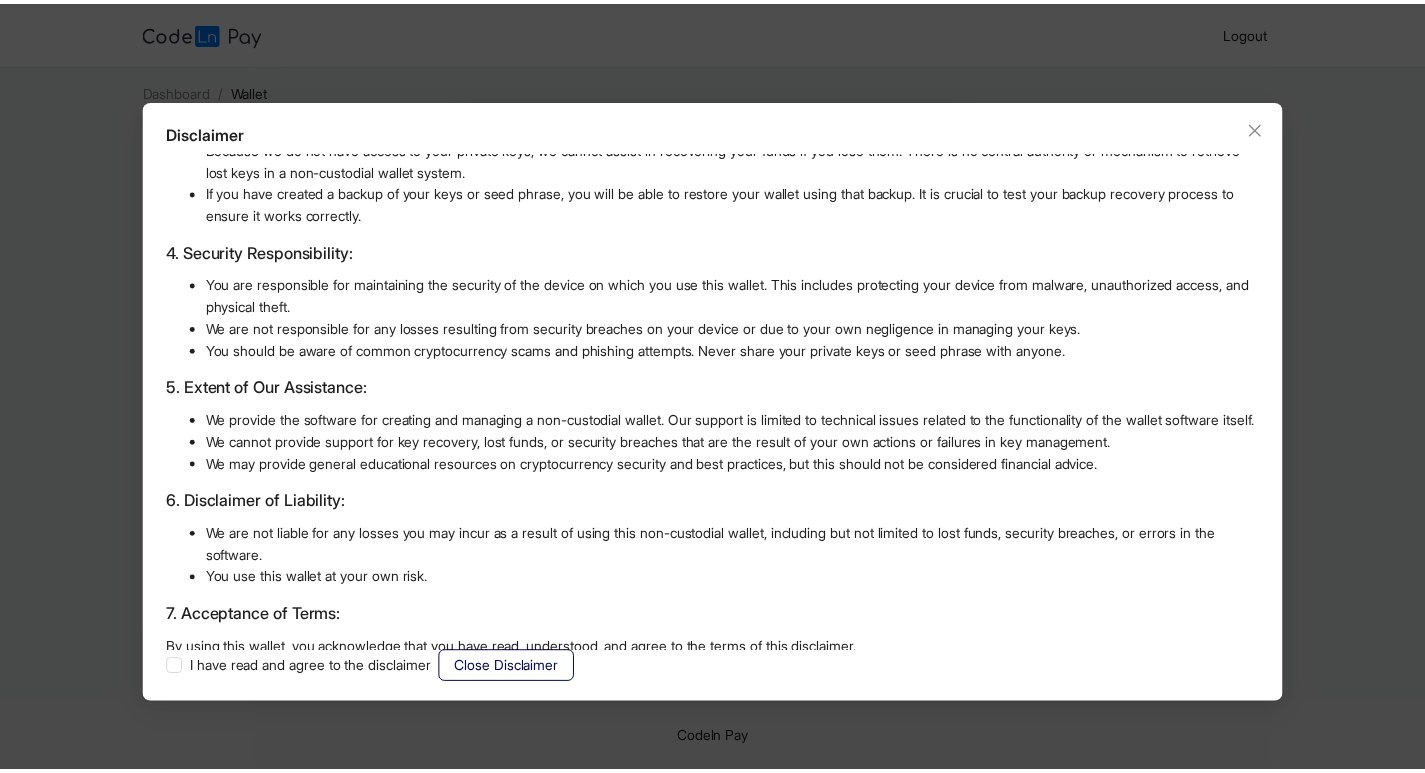 scroll, scrollTop: 487, scrollLeft: 0, axis: vertical 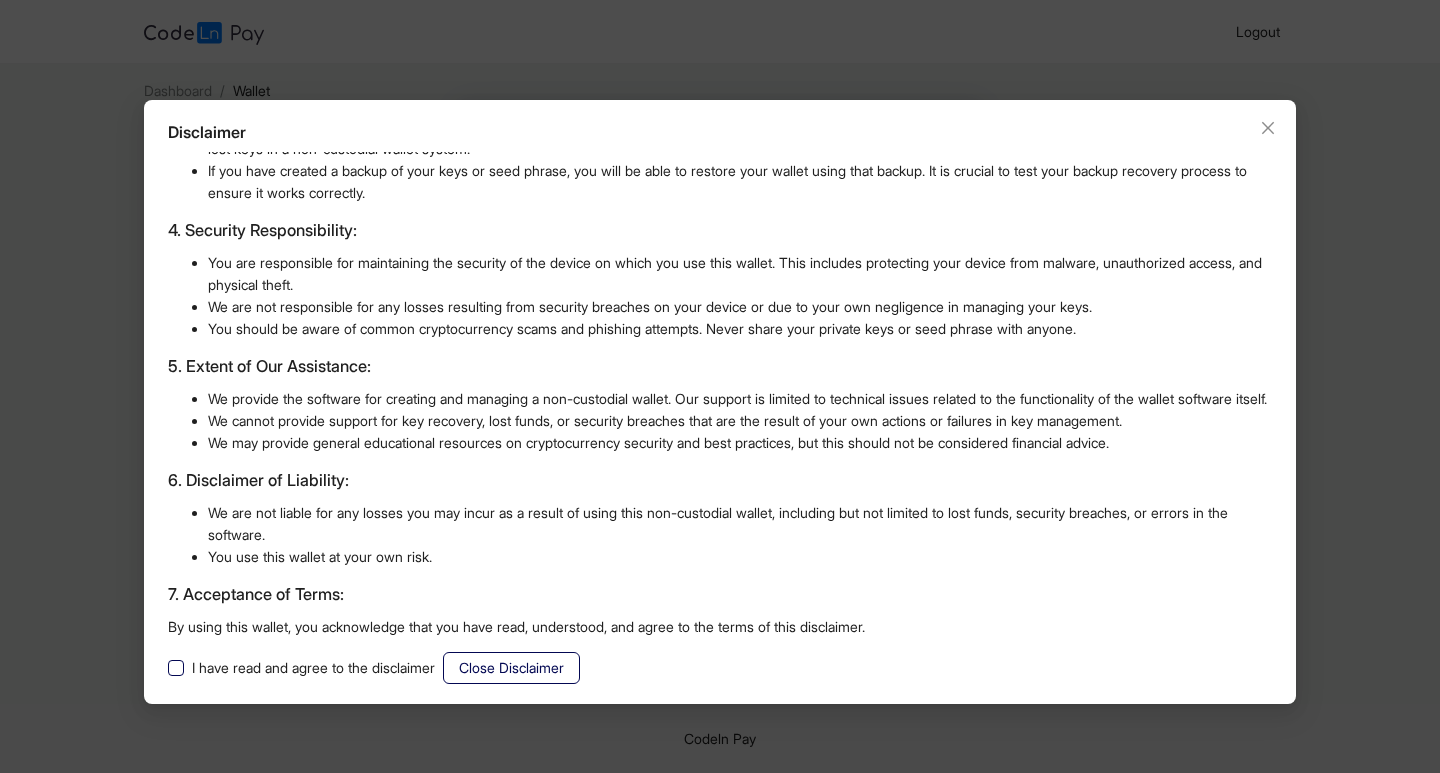 click on "I have read and agree to the disclaimer" 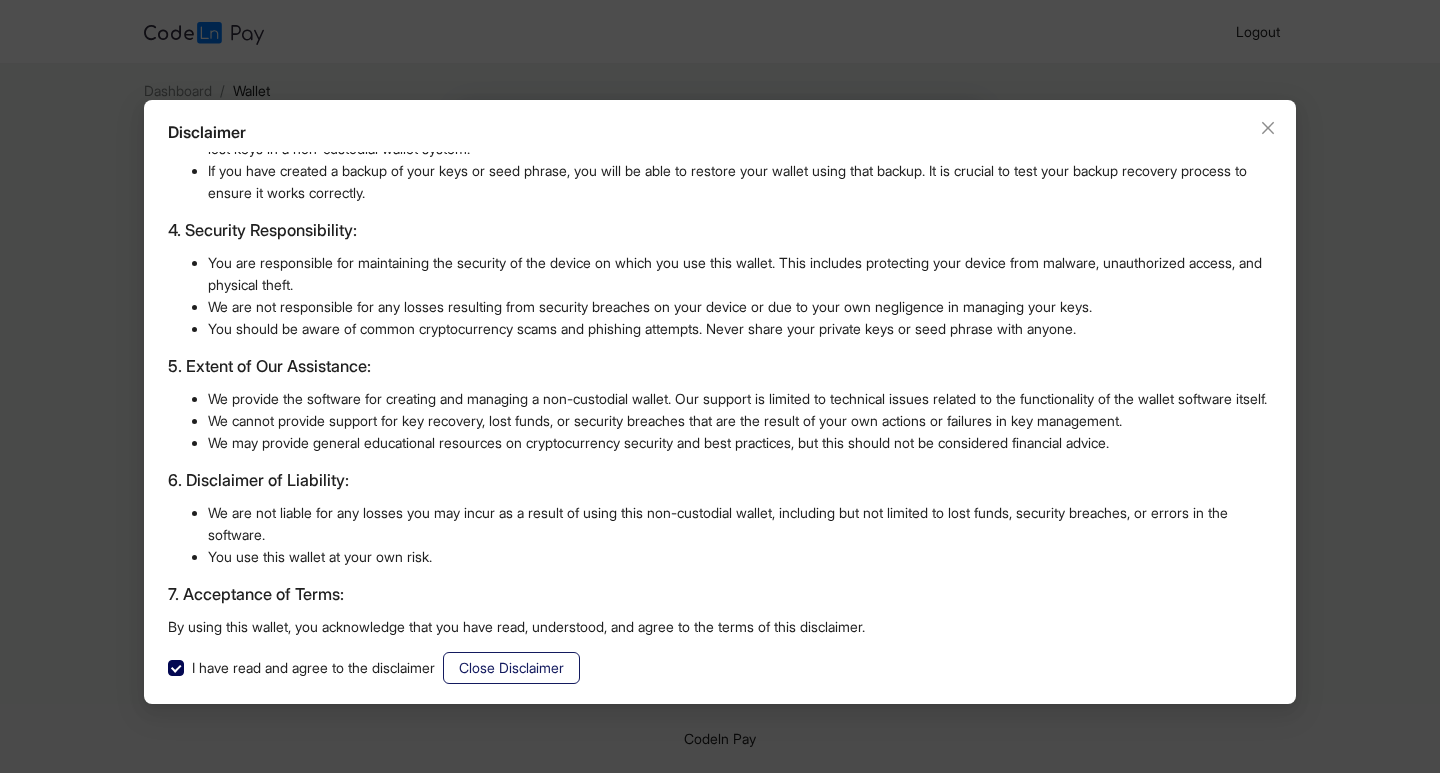 click on "Close Disclaimer" 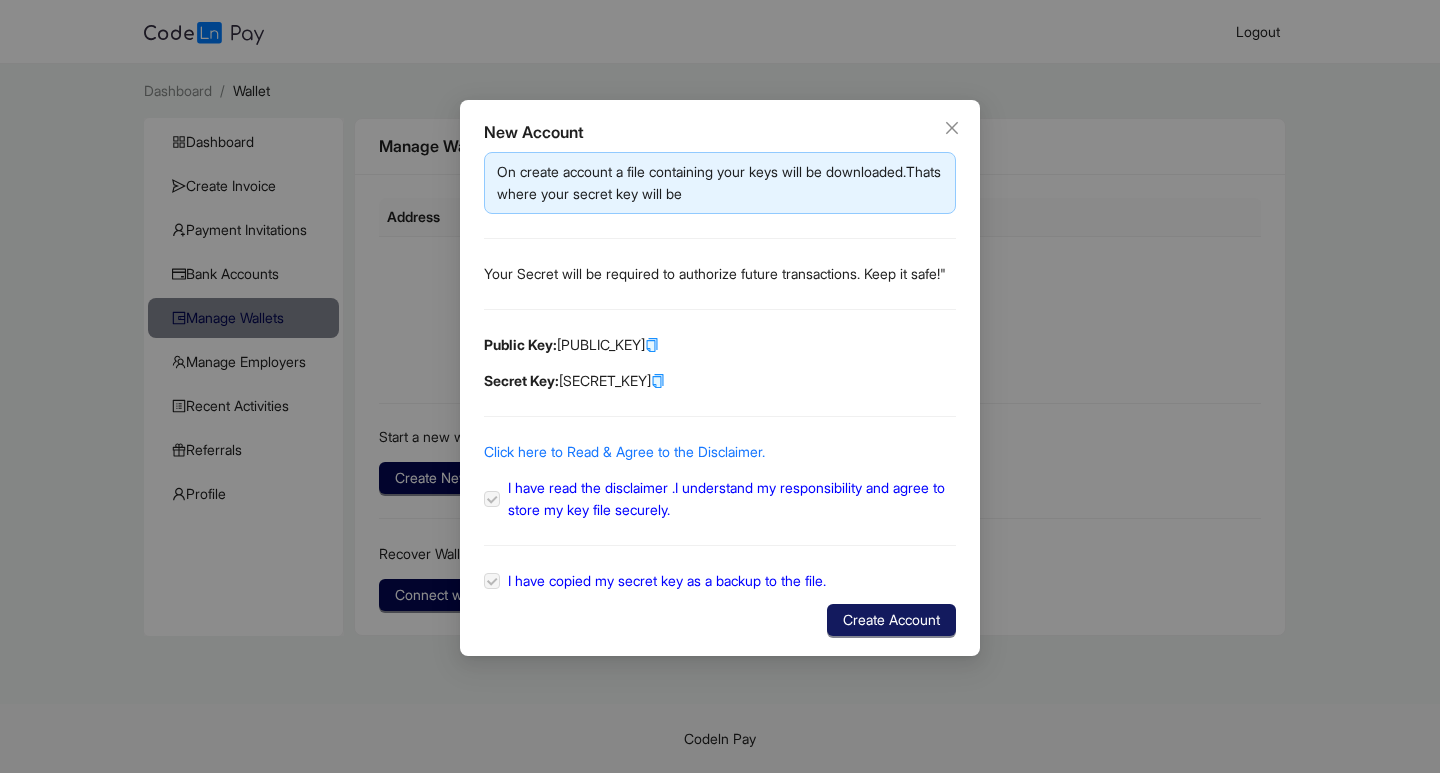 click on "Create Account" 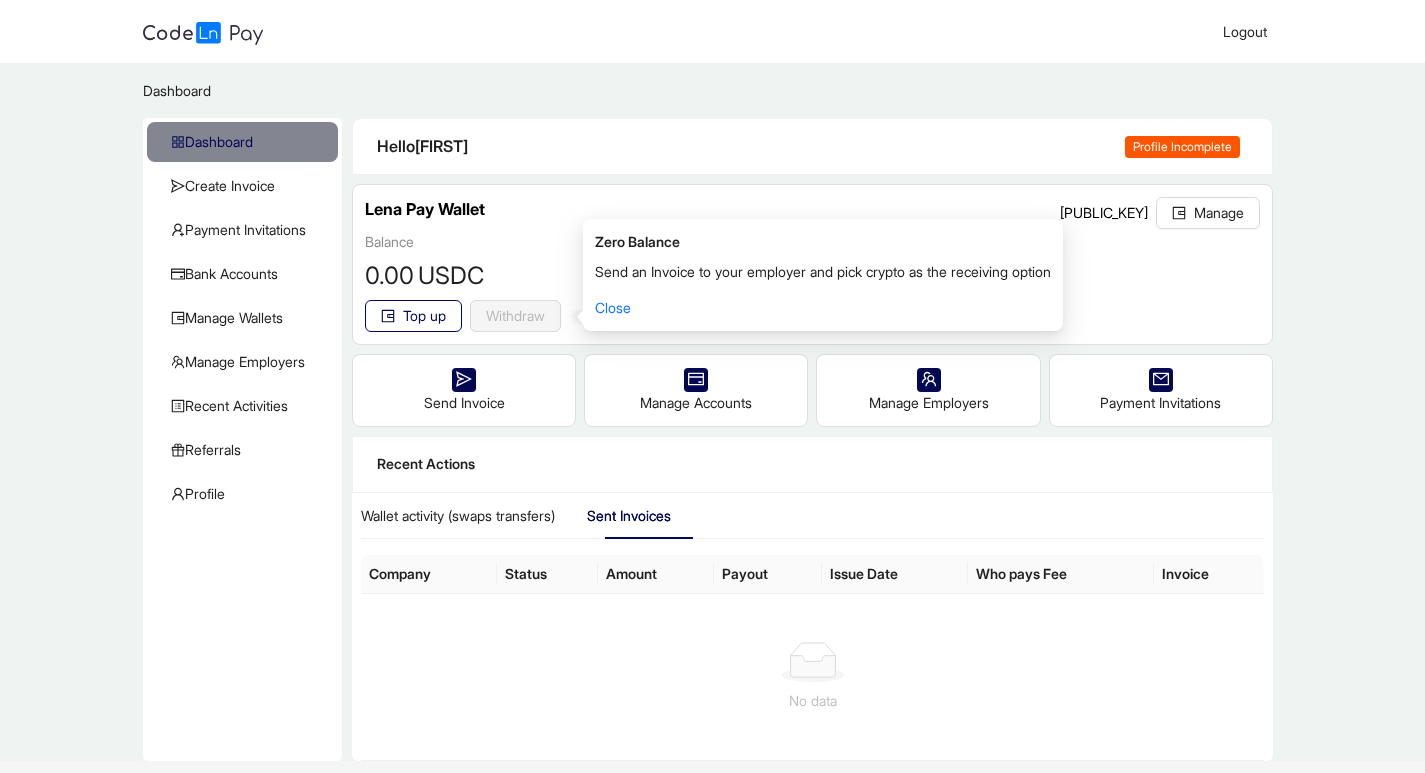 click on "Balance 0 .00 USDC Top up Withdraw reset" at bounding box center [812, 281] 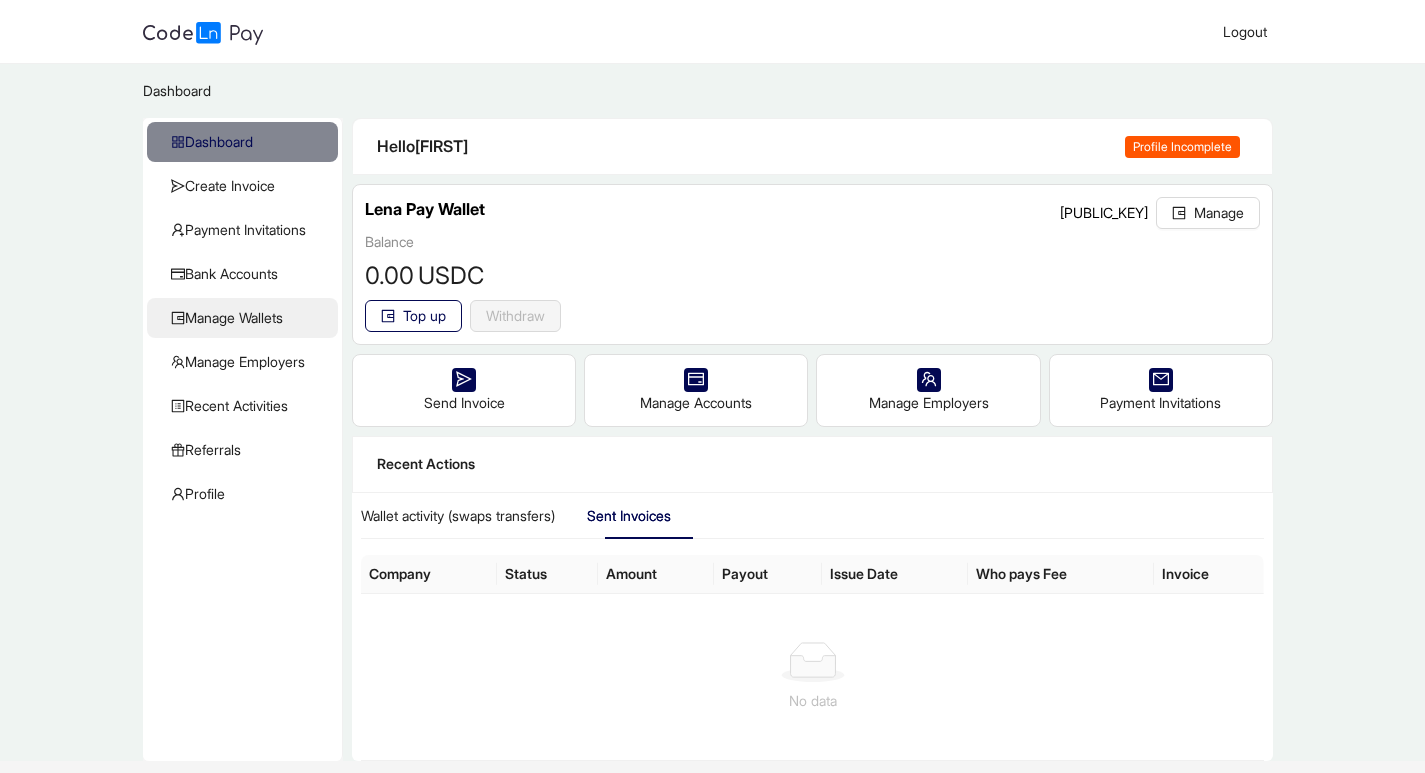 click on "Manage Wallets" 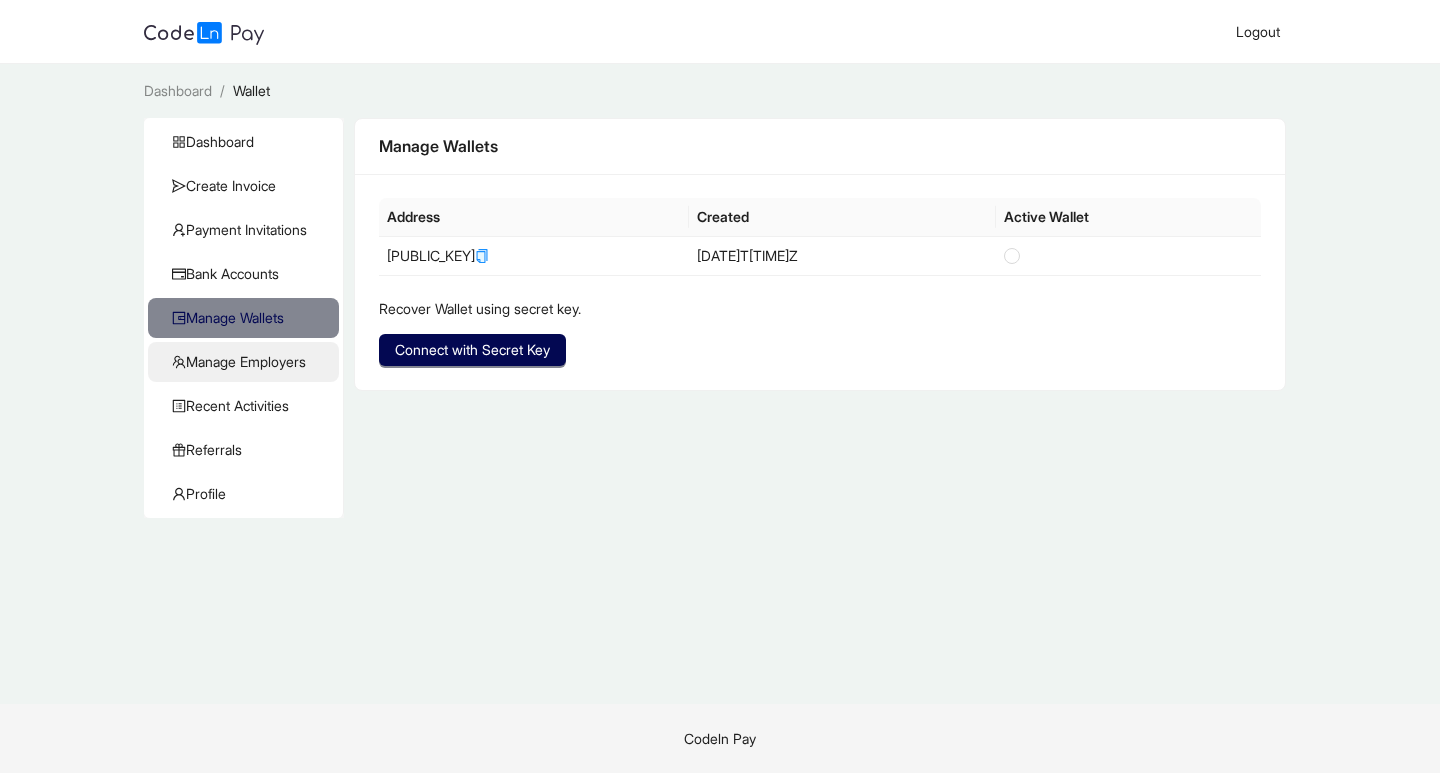 click on "Manage Employers" 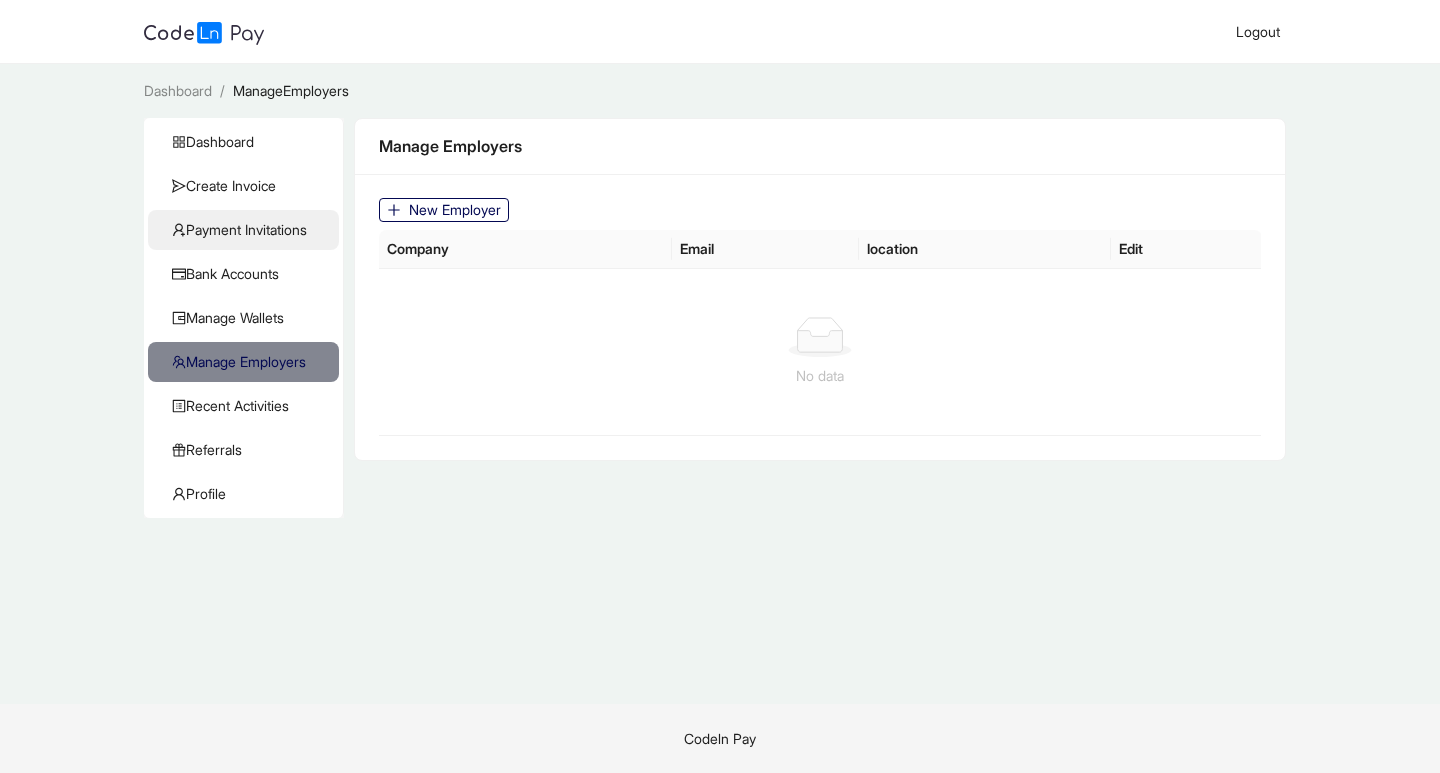 click on "Payment Invitations" 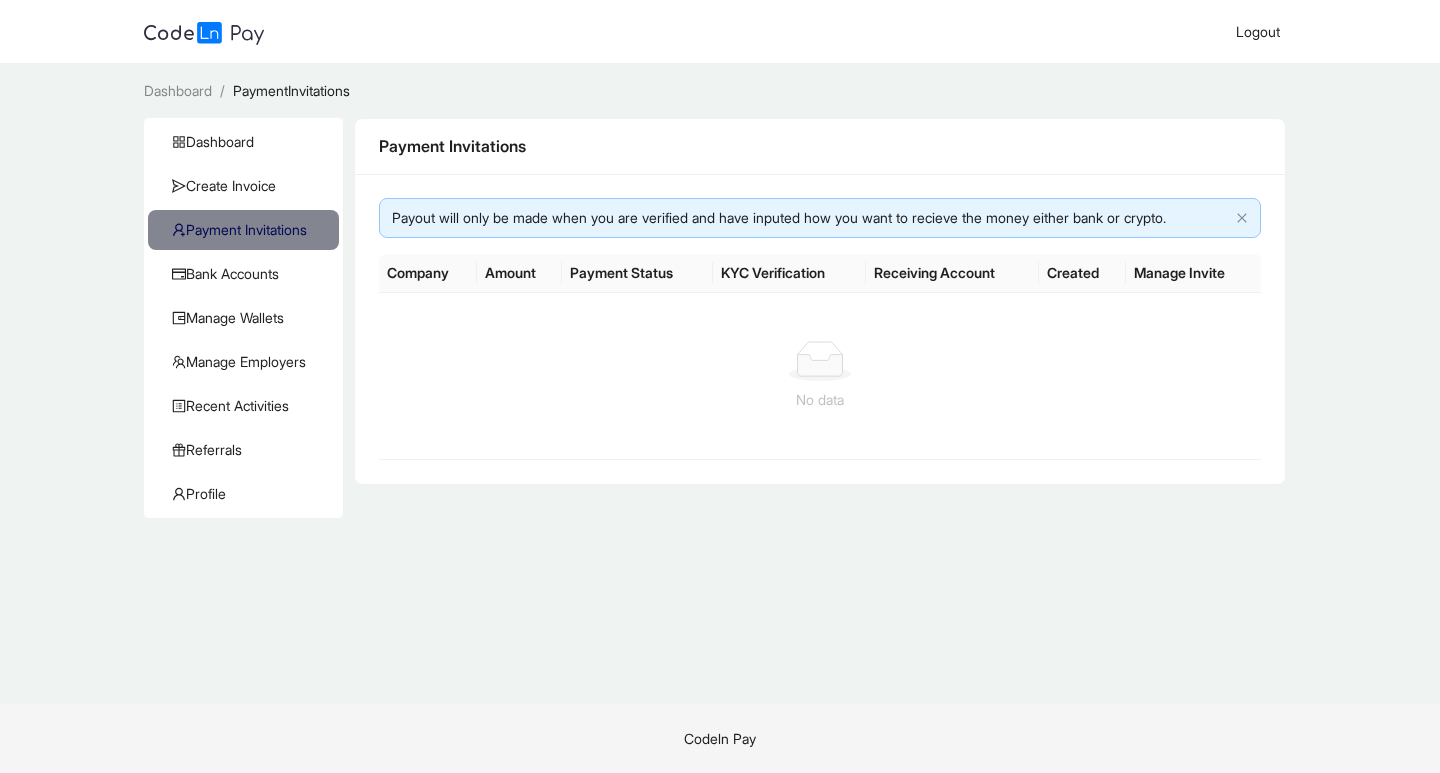 click on "KYC Verification" 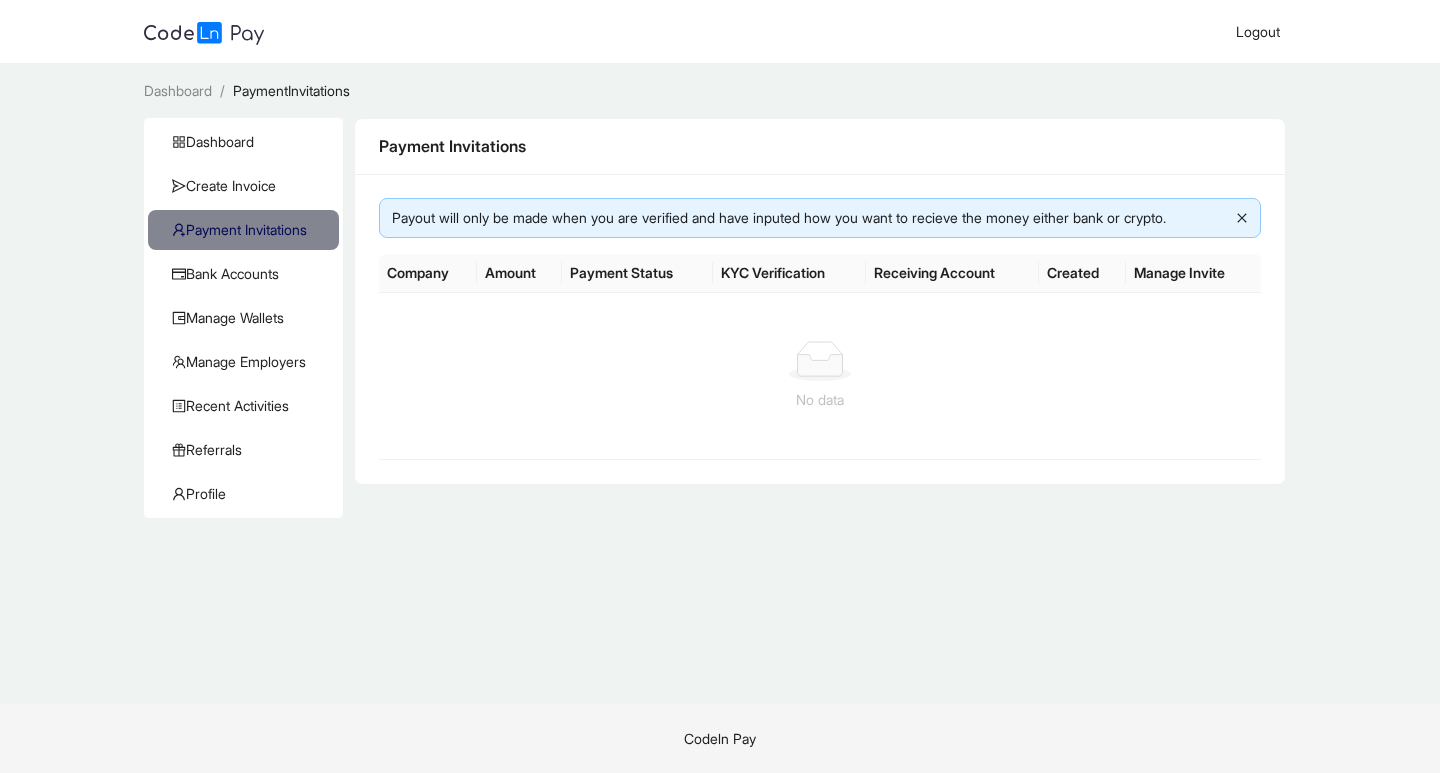 click 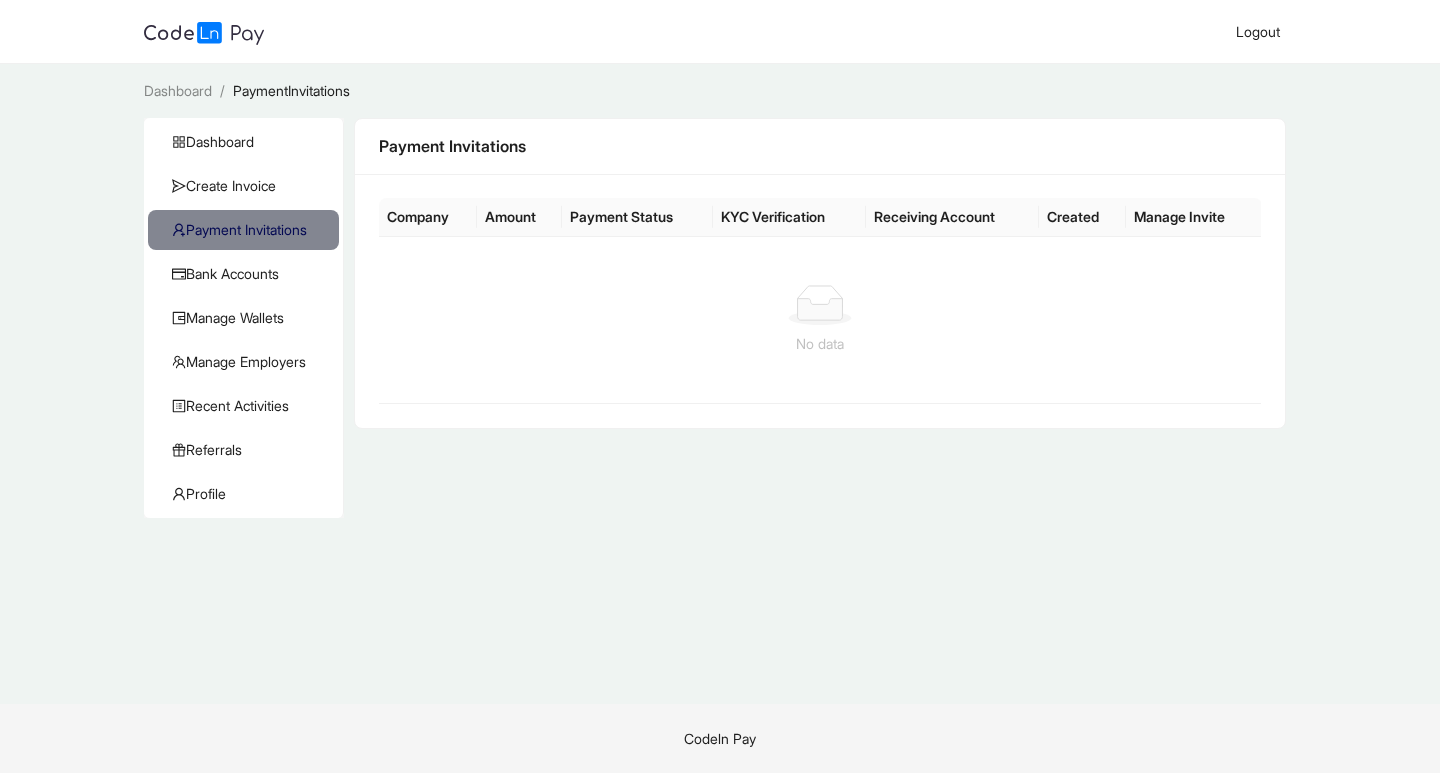 click on "Company" 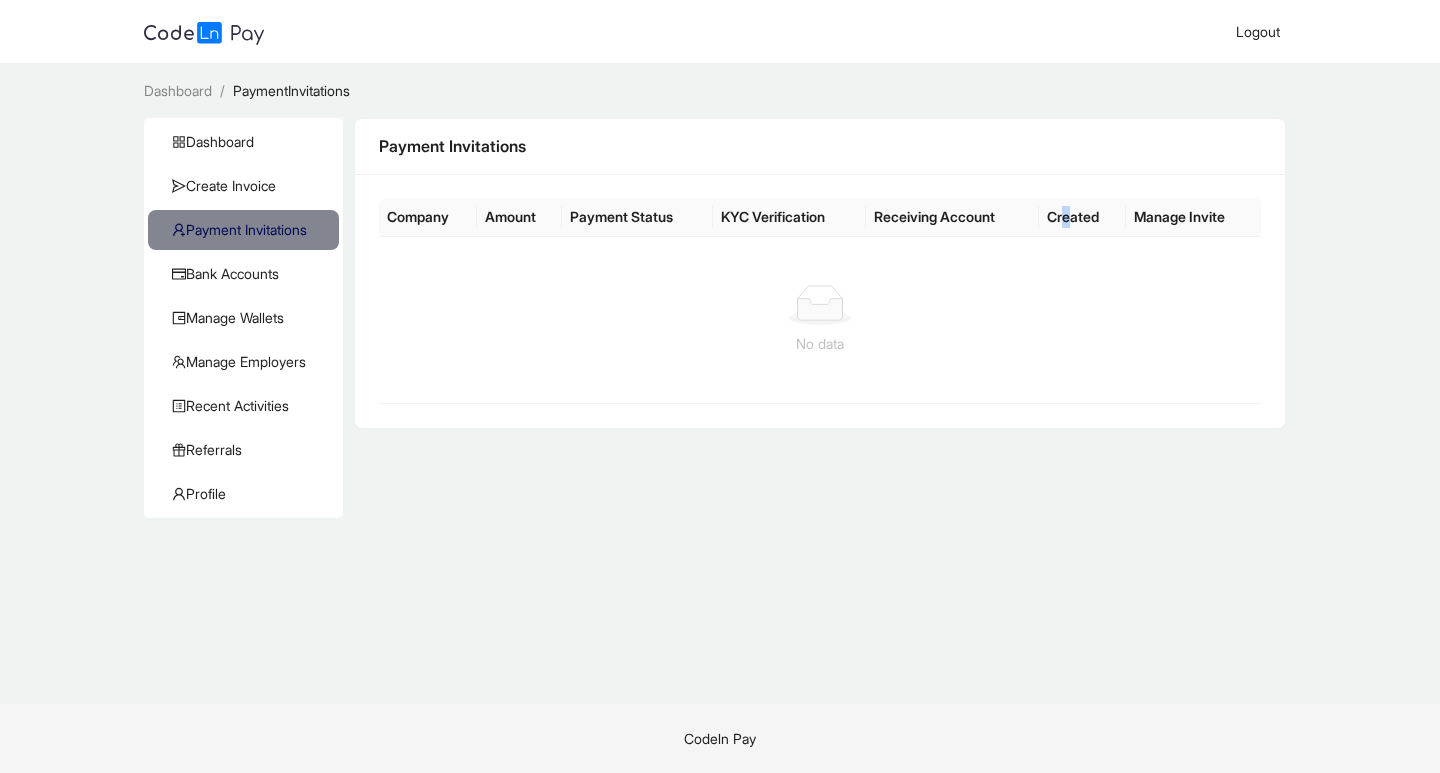 click on "Created" 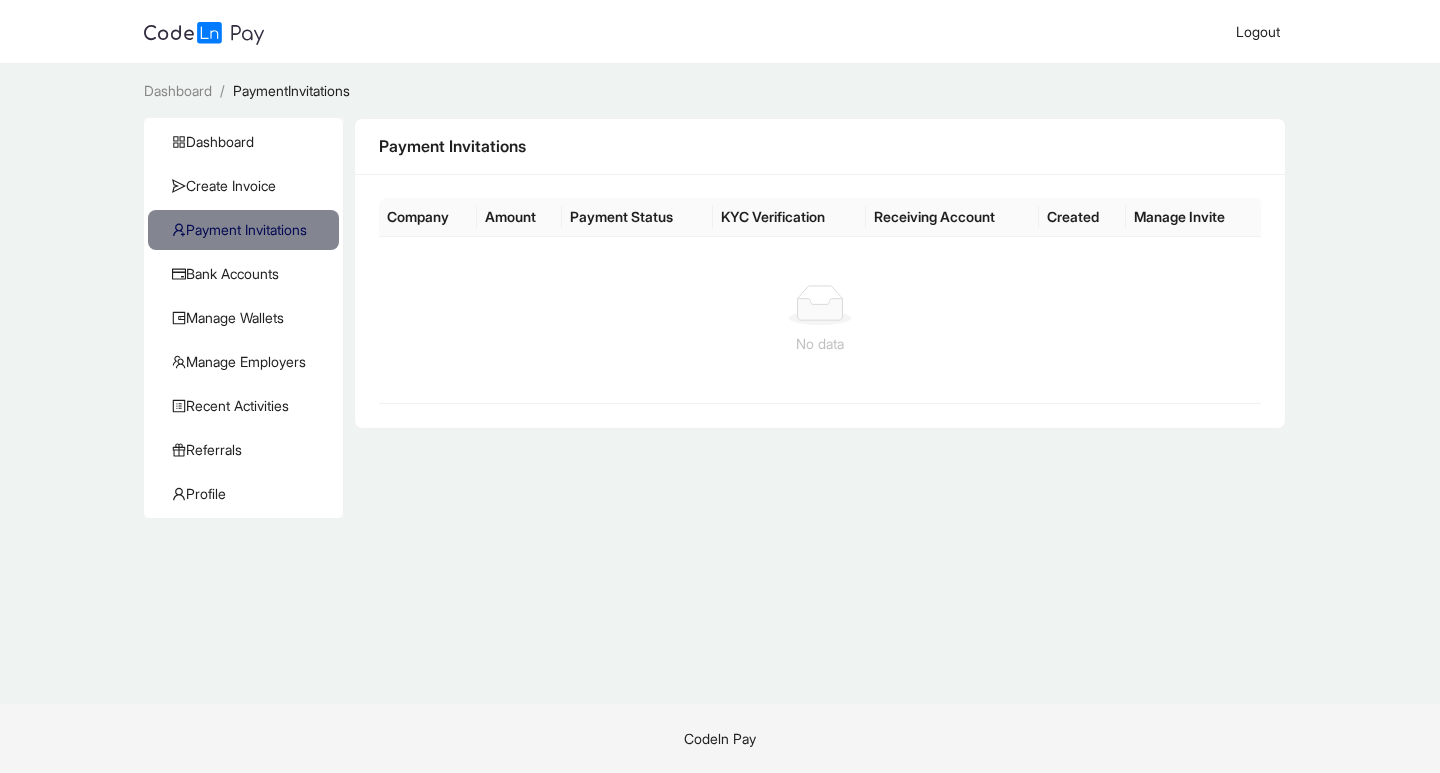 click on "Manage Invite" 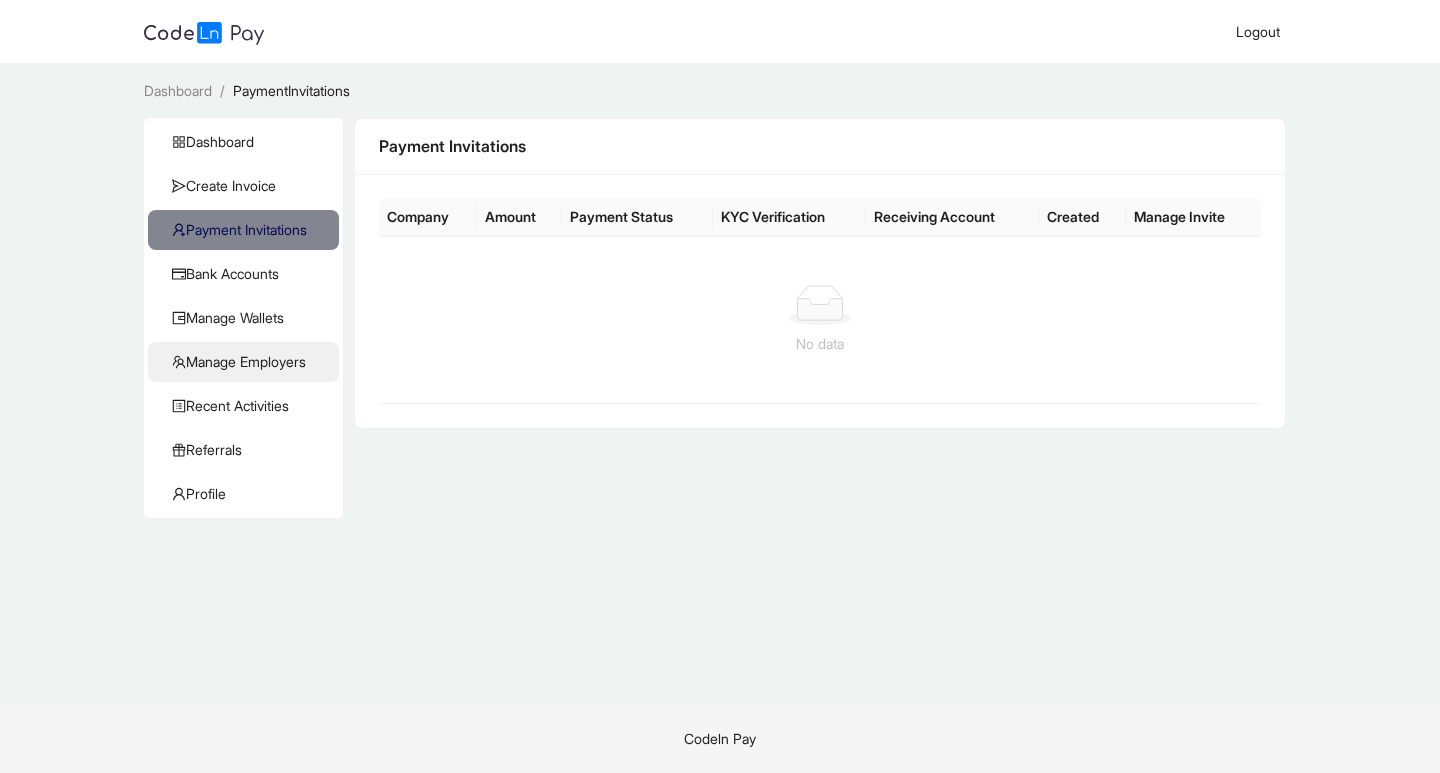 click on "Manage Employers" 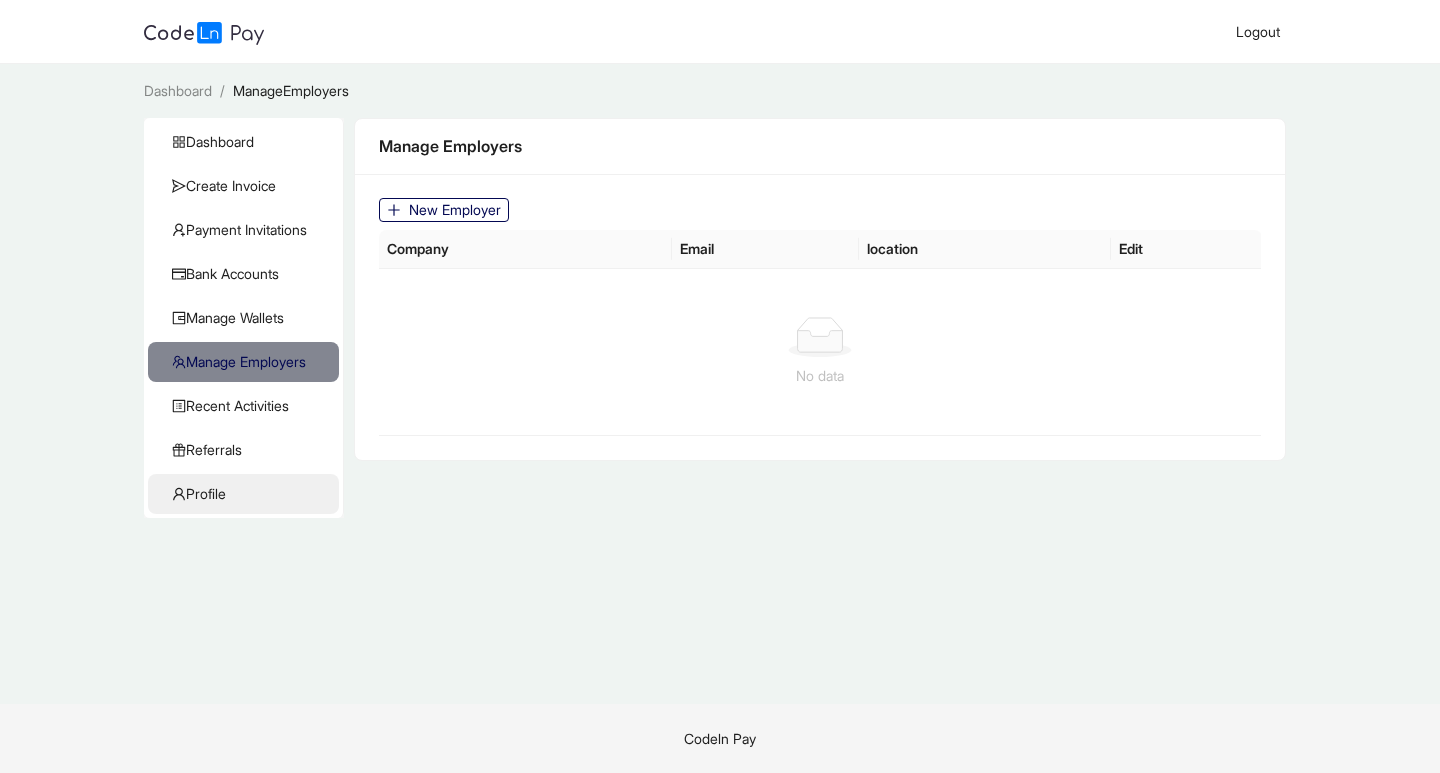 click on "Profile" 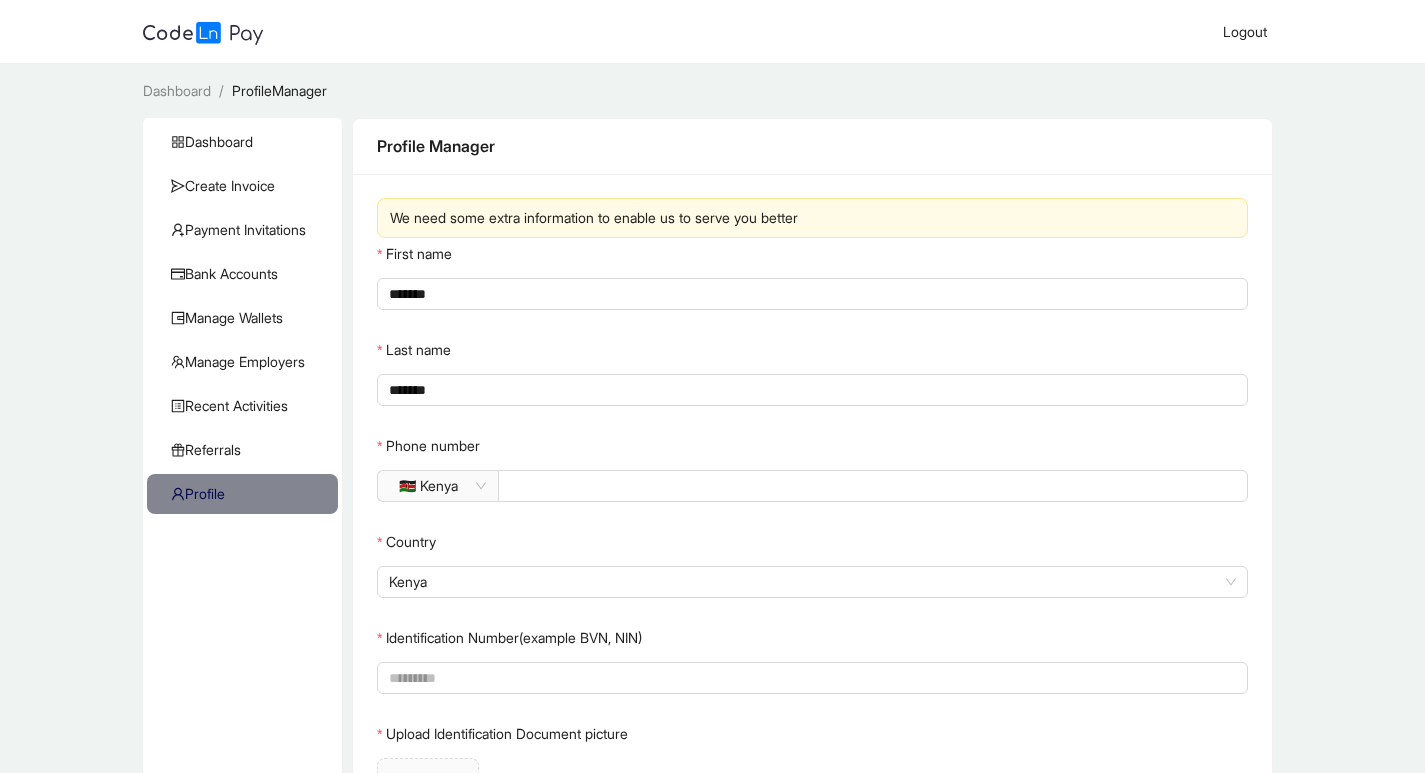 scroll, scrollTop: 269, scrollLeft: 0, axis: vertical 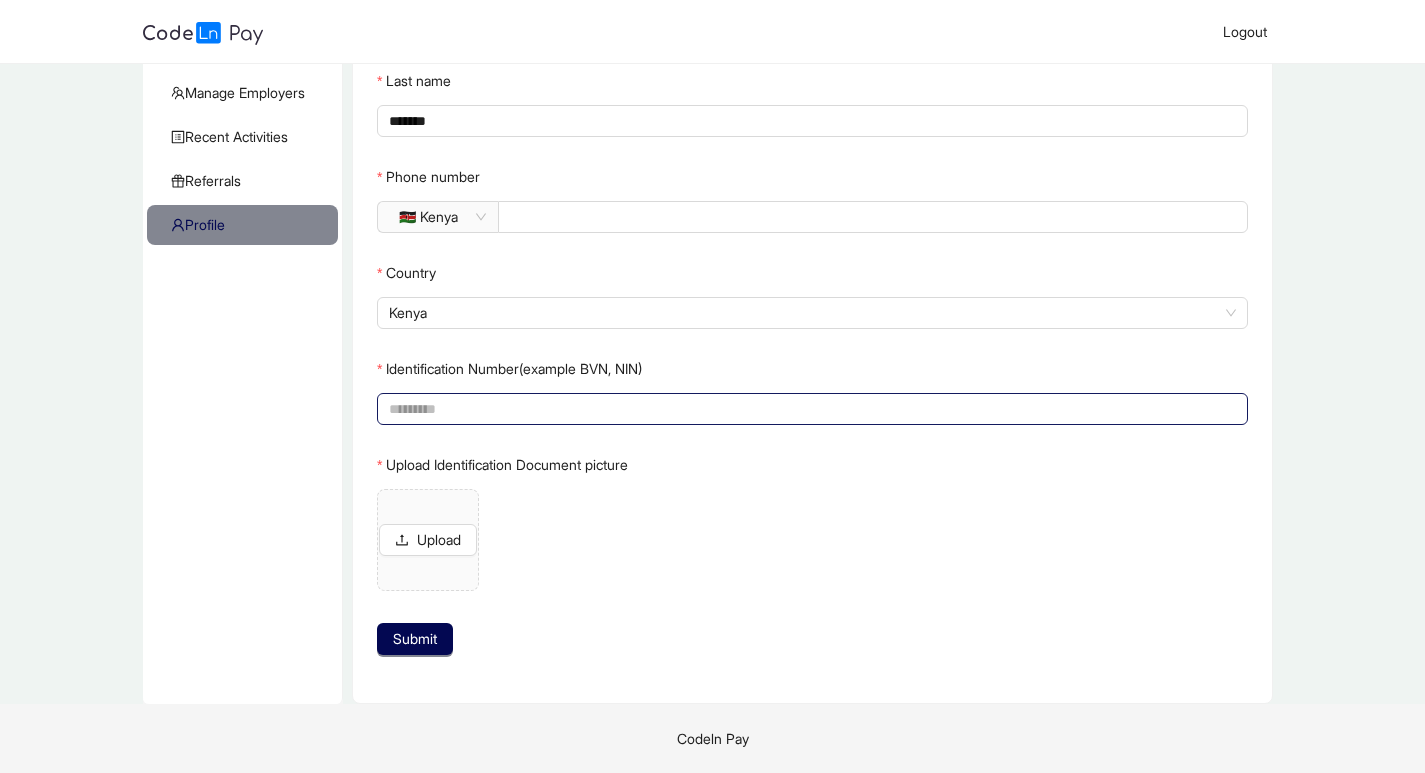 click on "Identification Number(example BVN, NIN)" at bounding box center (810, 409) 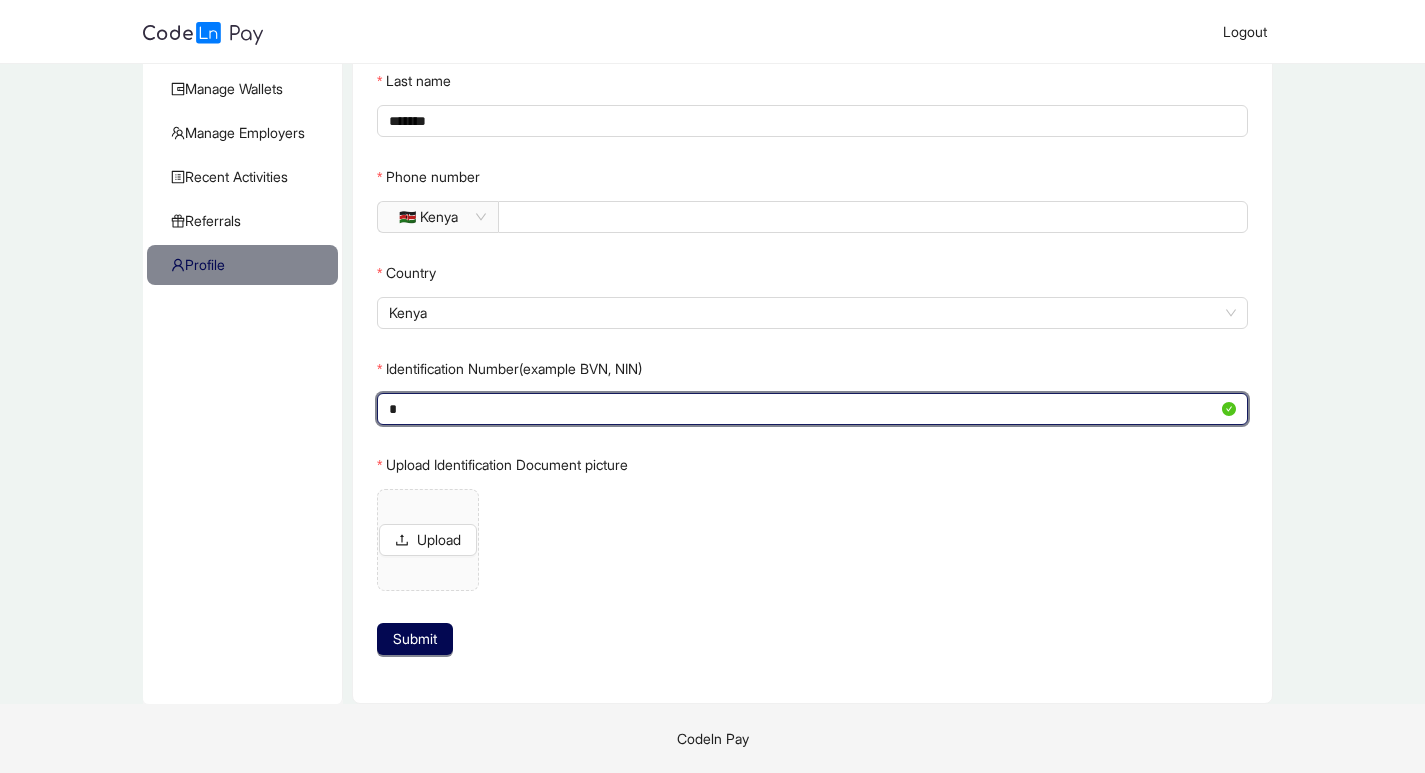 scroll, scrollTop: 229, scrollLeft: 0, axis: vertical 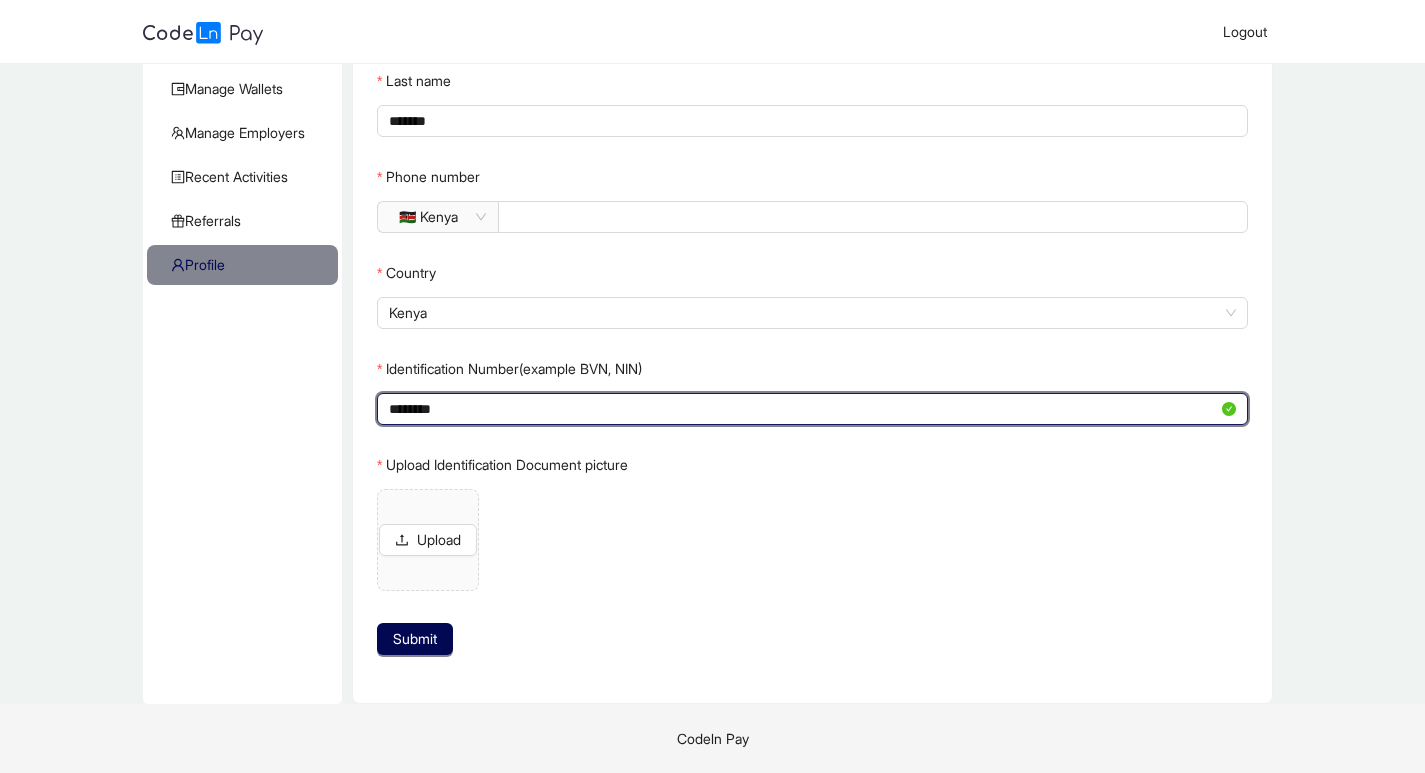 type on "********" 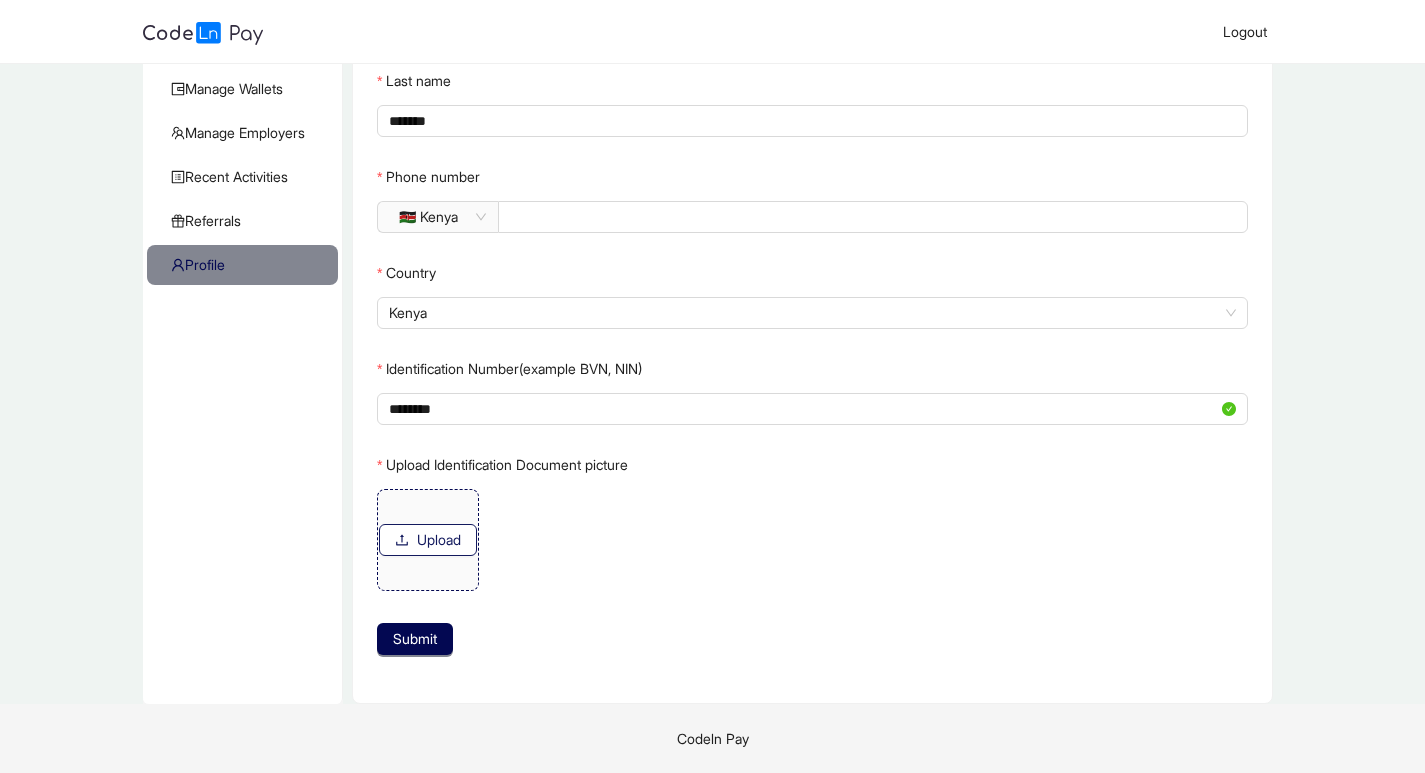 click on "Upload" 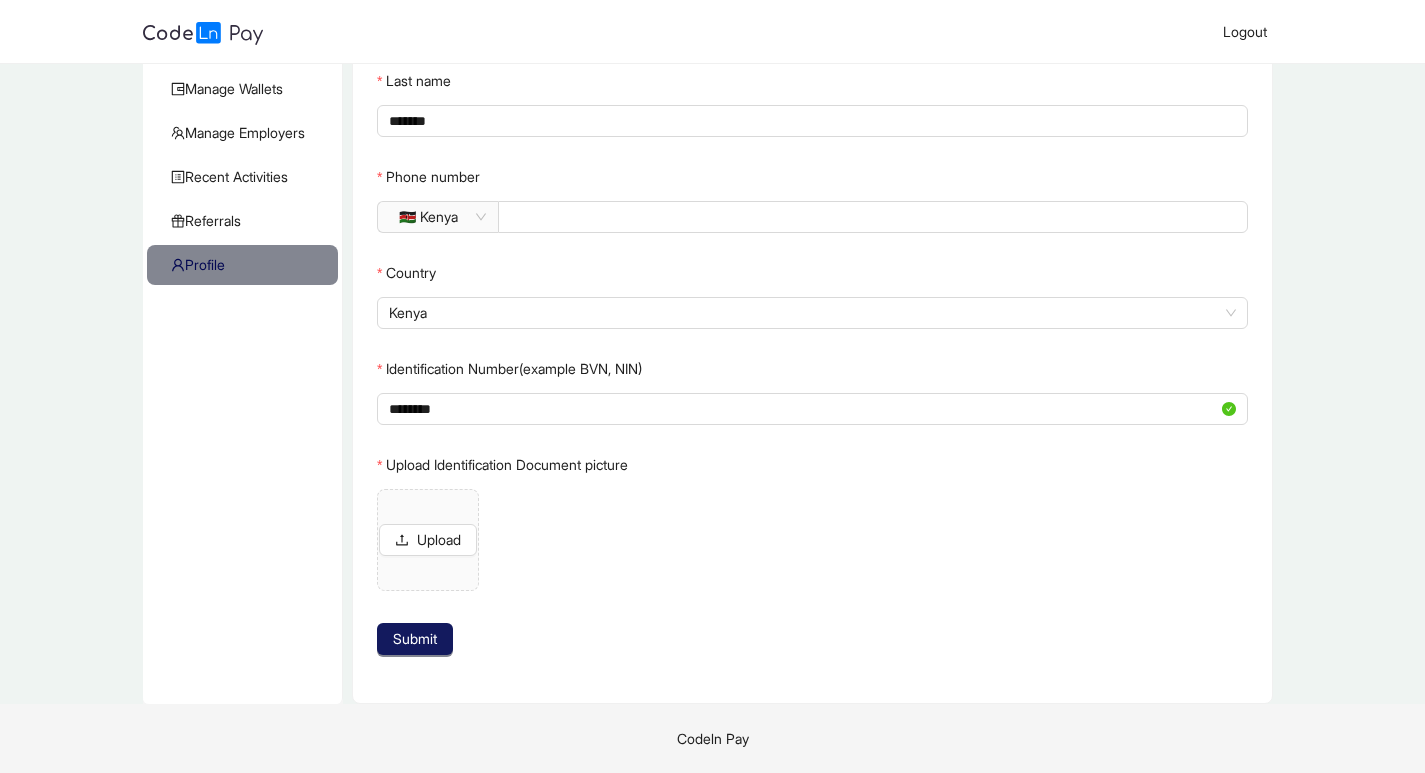 click on "Submit" 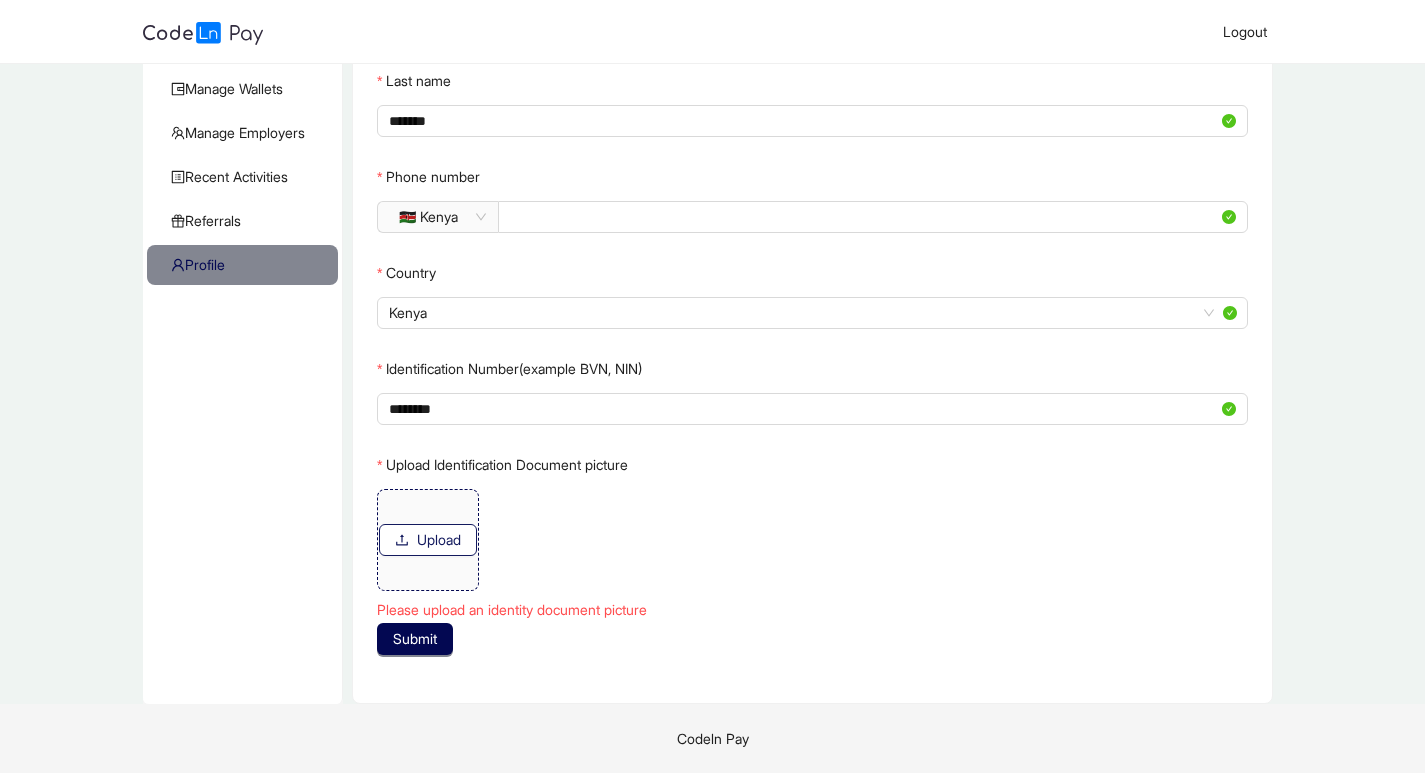 click on "Upload" 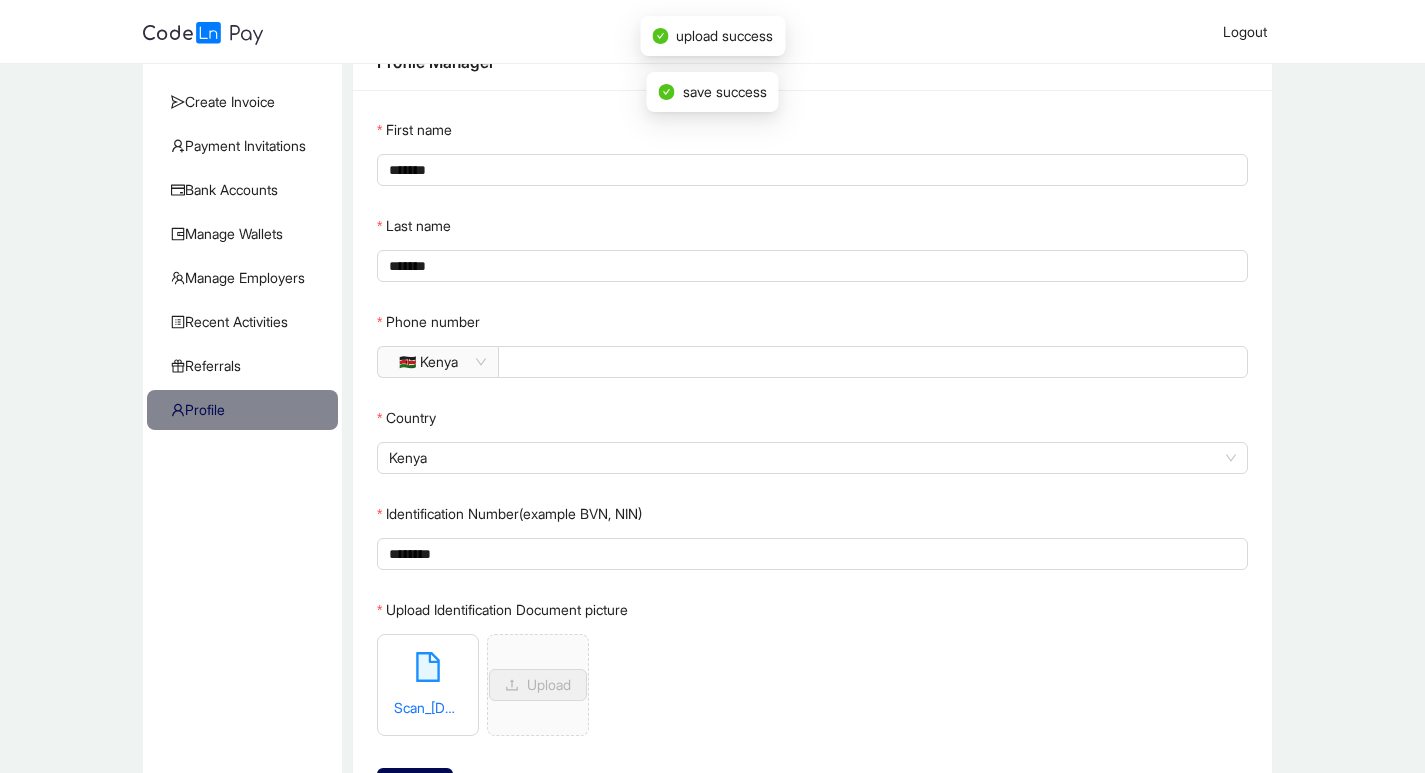 scroll, scrollTop: 229, scrollLeft: 0, axis: vertical 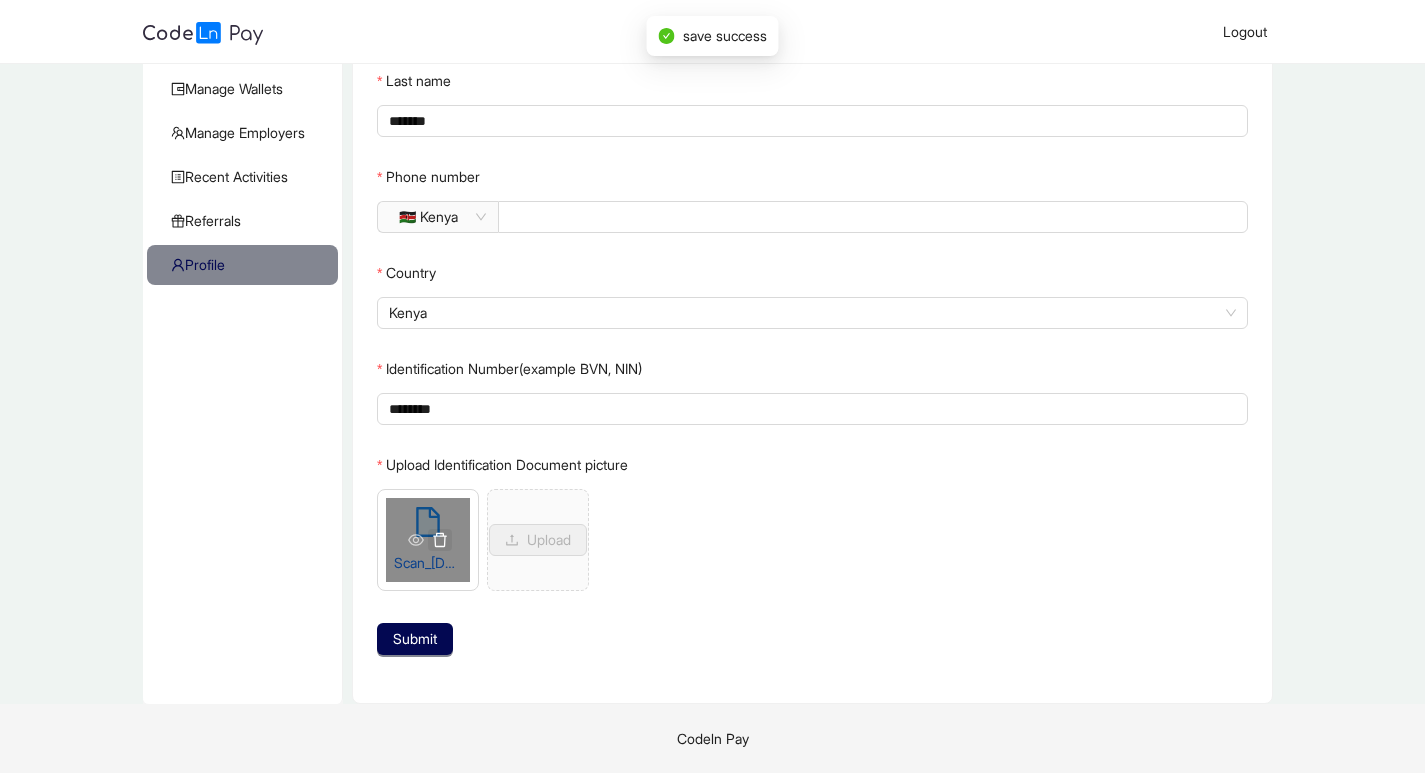 click 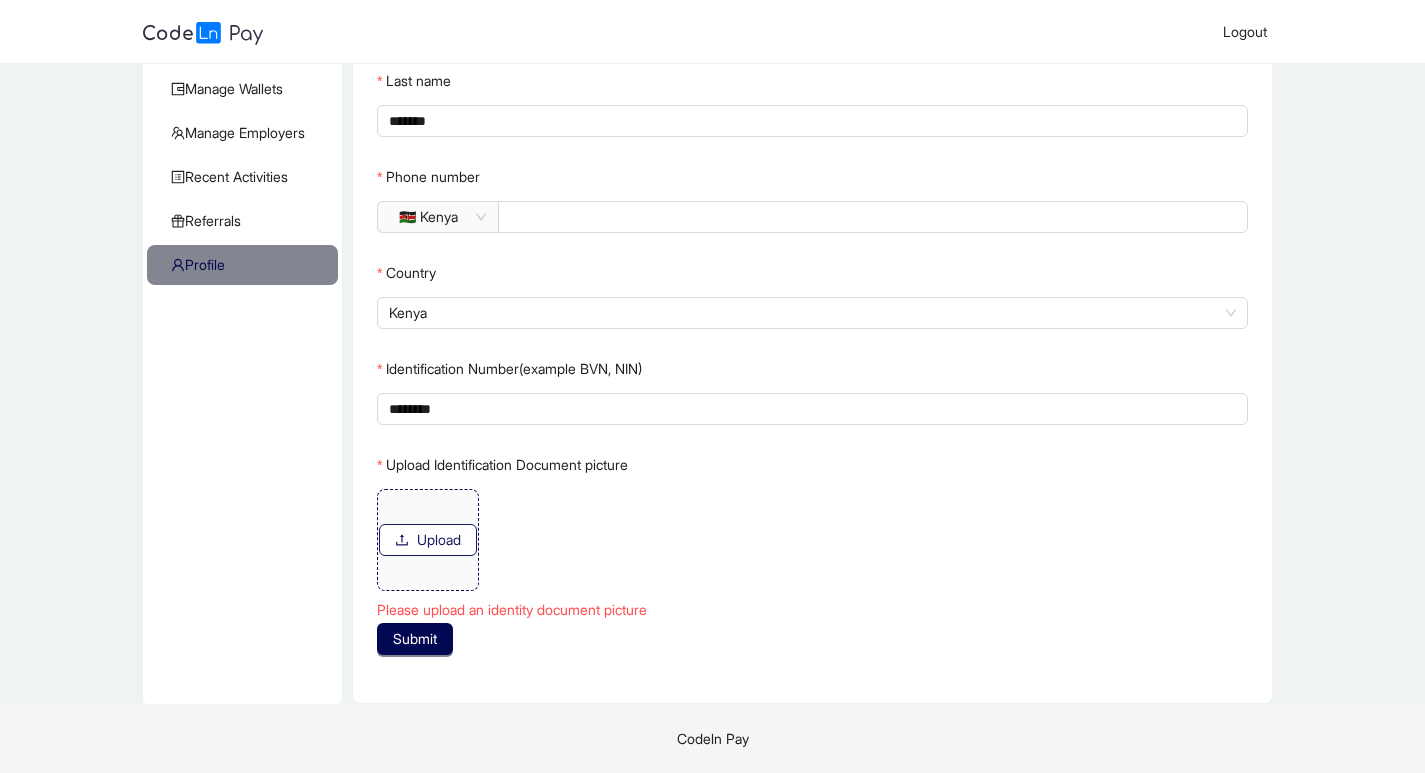 click on "Upload" 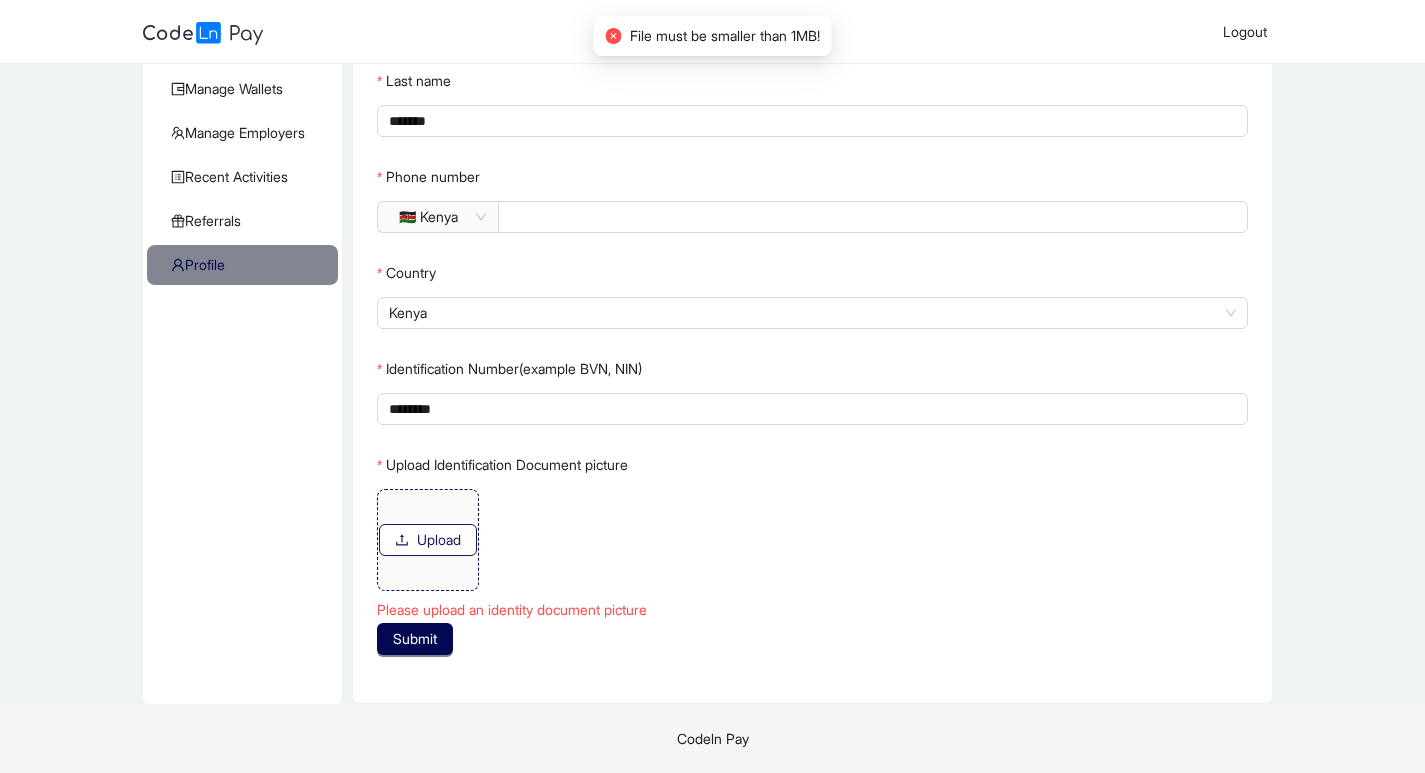 click on "Upload" 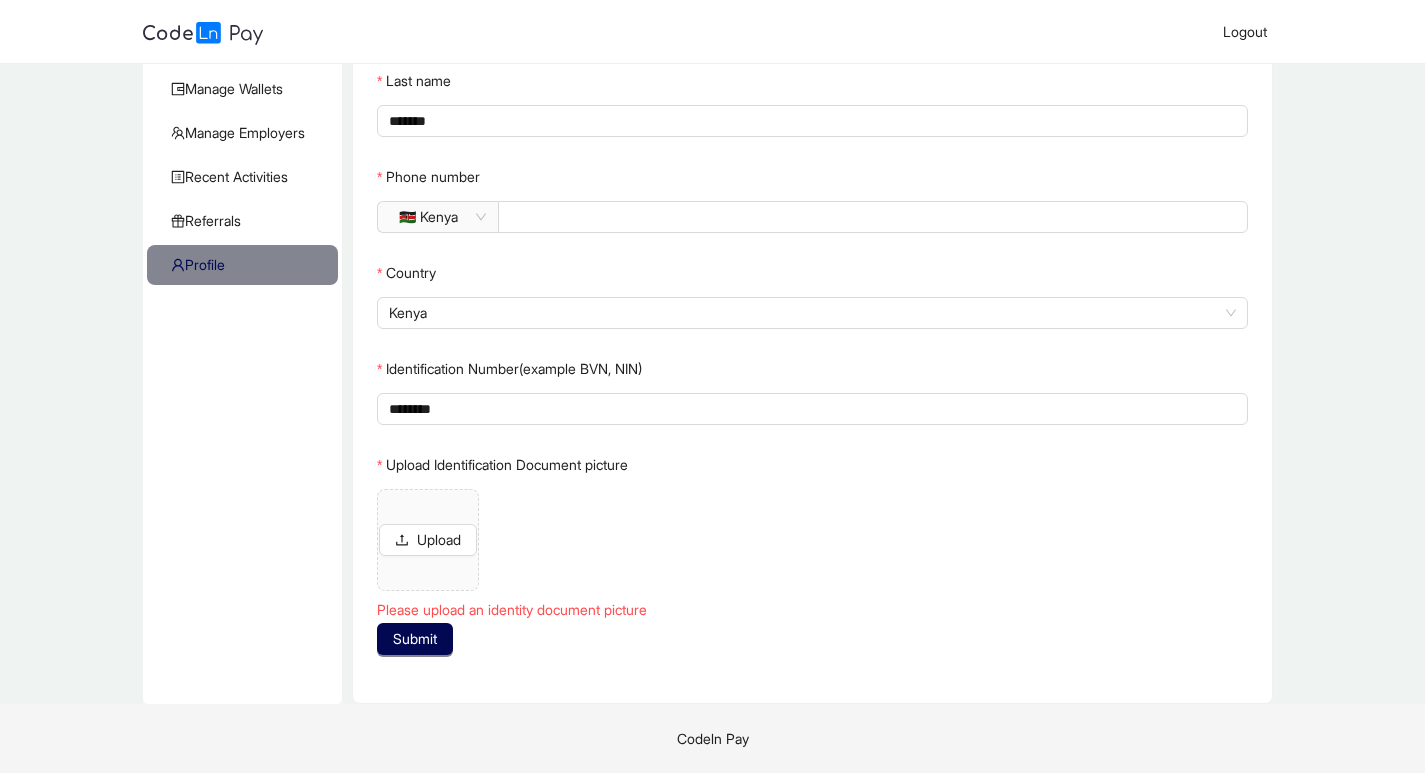 click at bounding box center (0, 544) 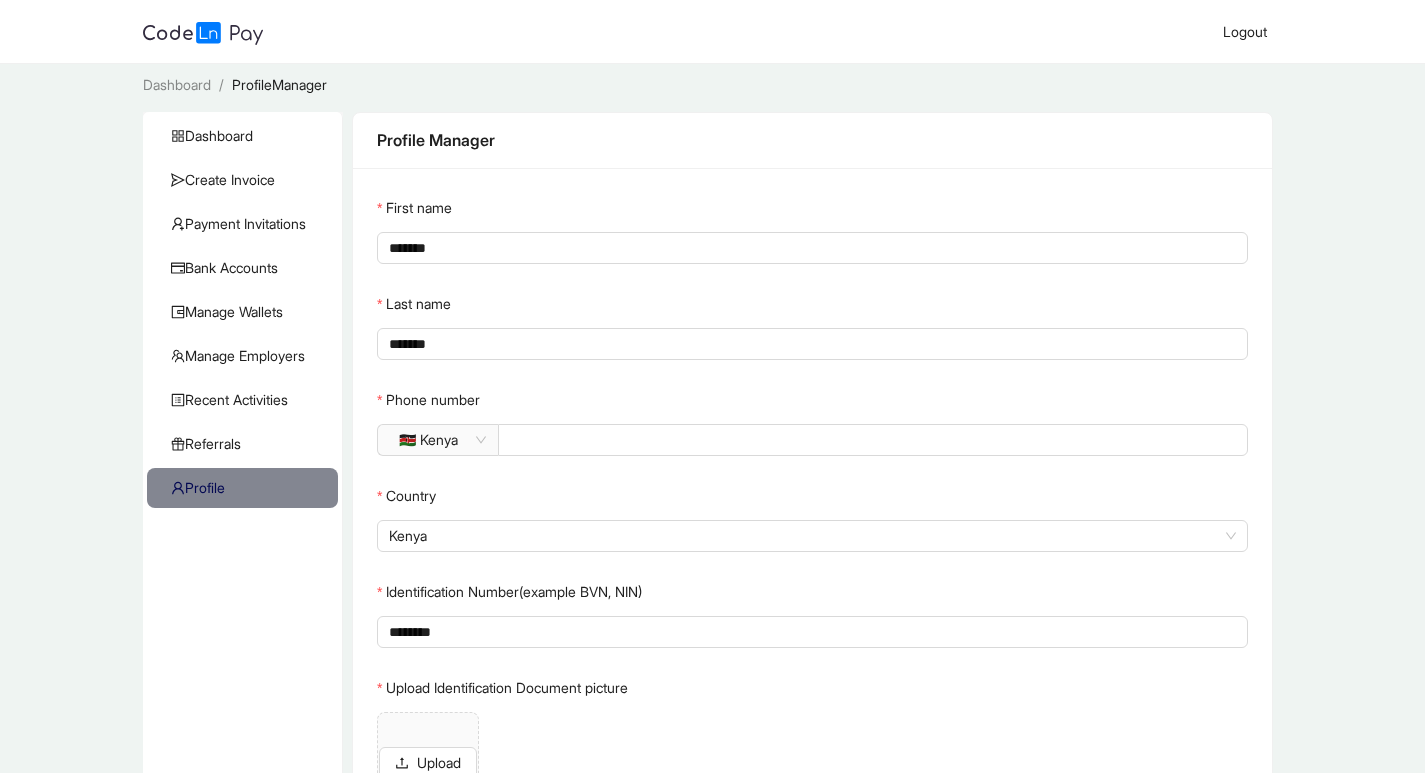 scroll, scrollTop: 0, scrollLeft: 0, axis: both 